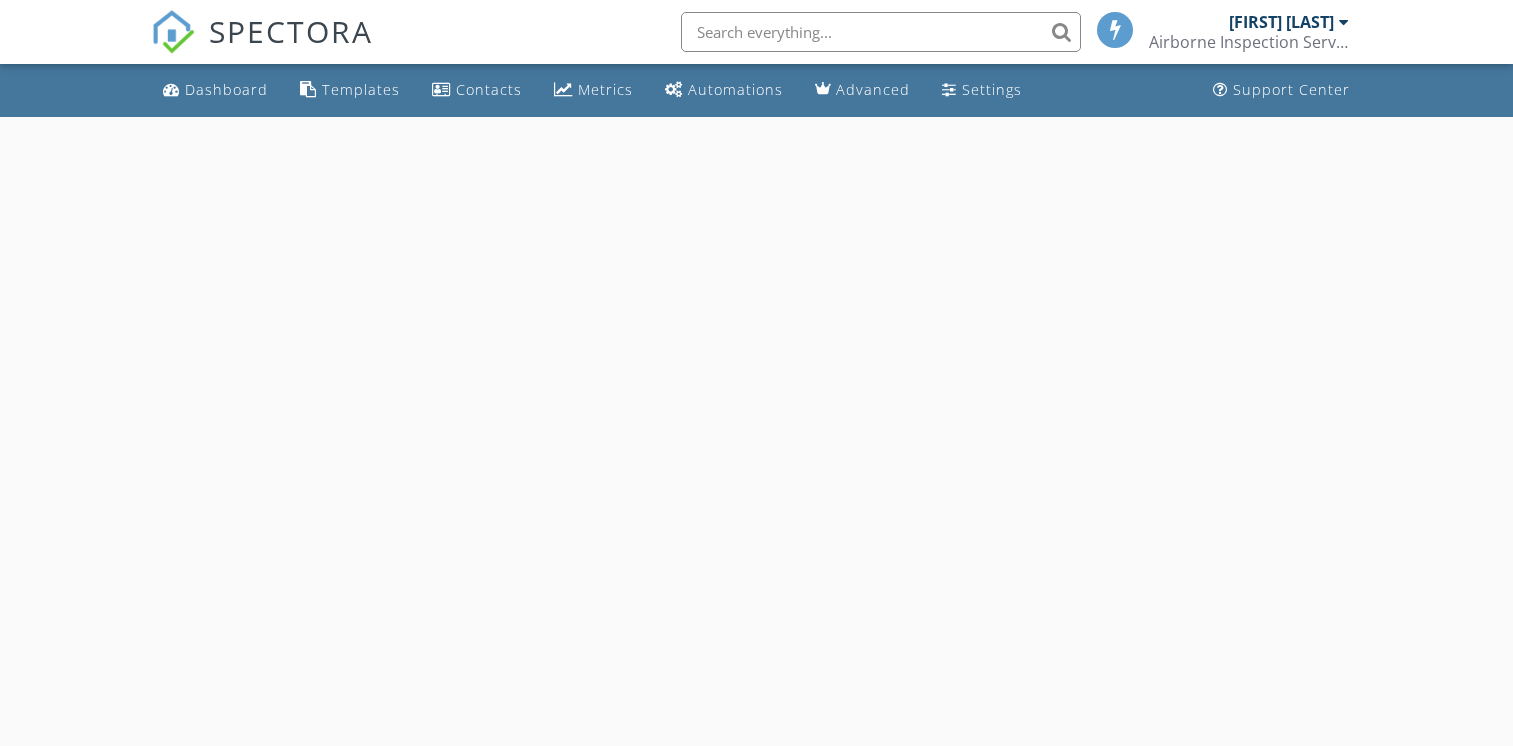scroll, scrollTop: 0, scrollLeft: 0, axis: both 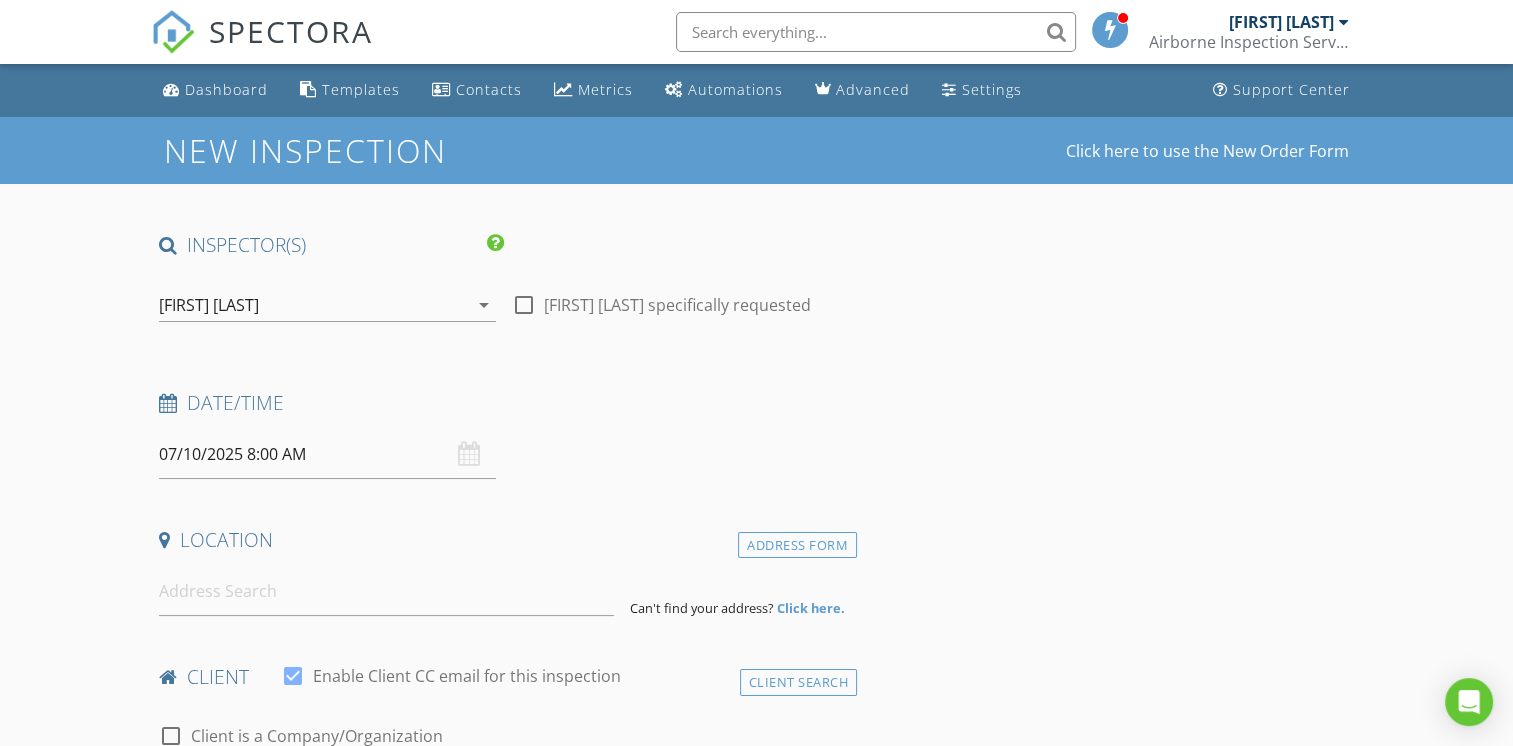 click on "07/10/2025 8:00 AM" at bounding box center [327, 454] 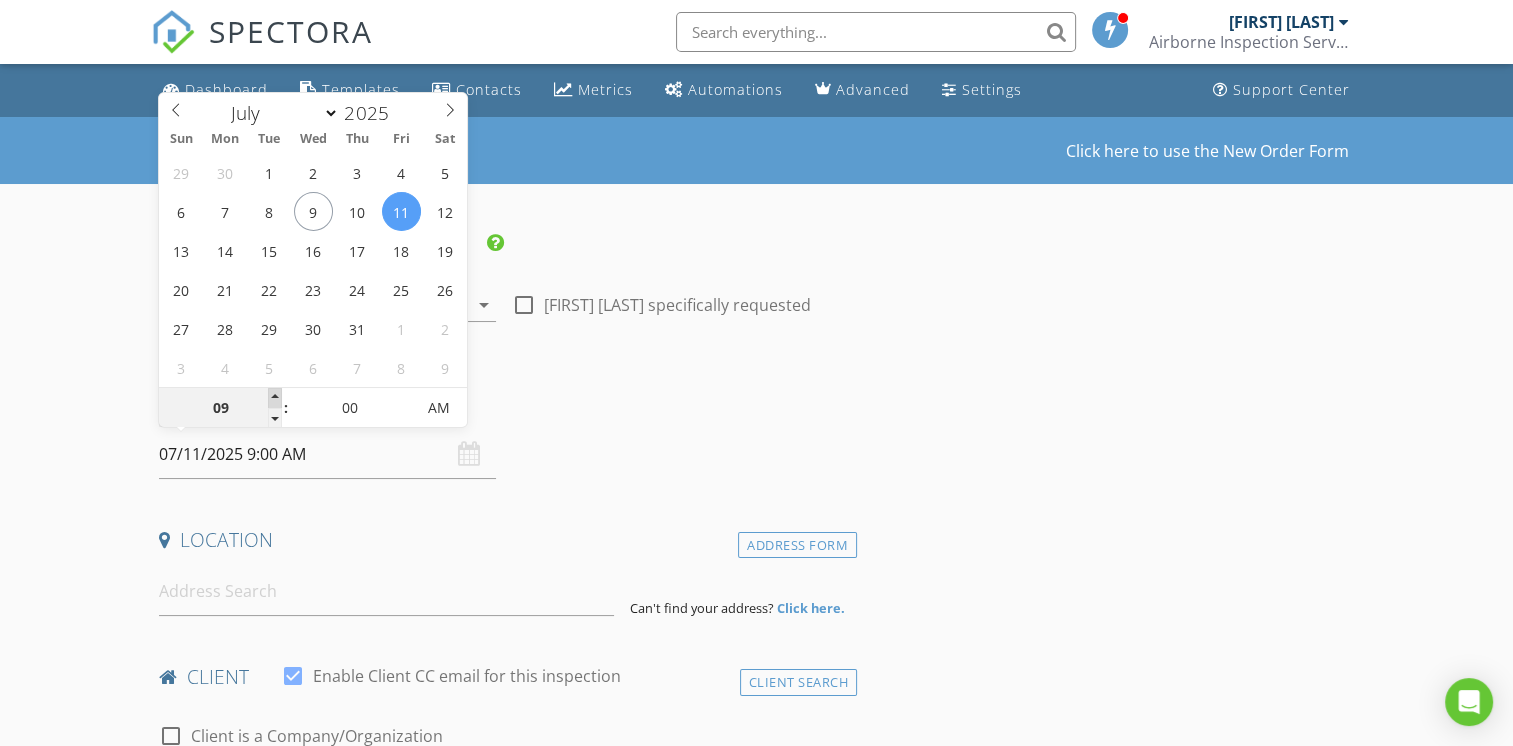 click at bounding box center (275, 398) 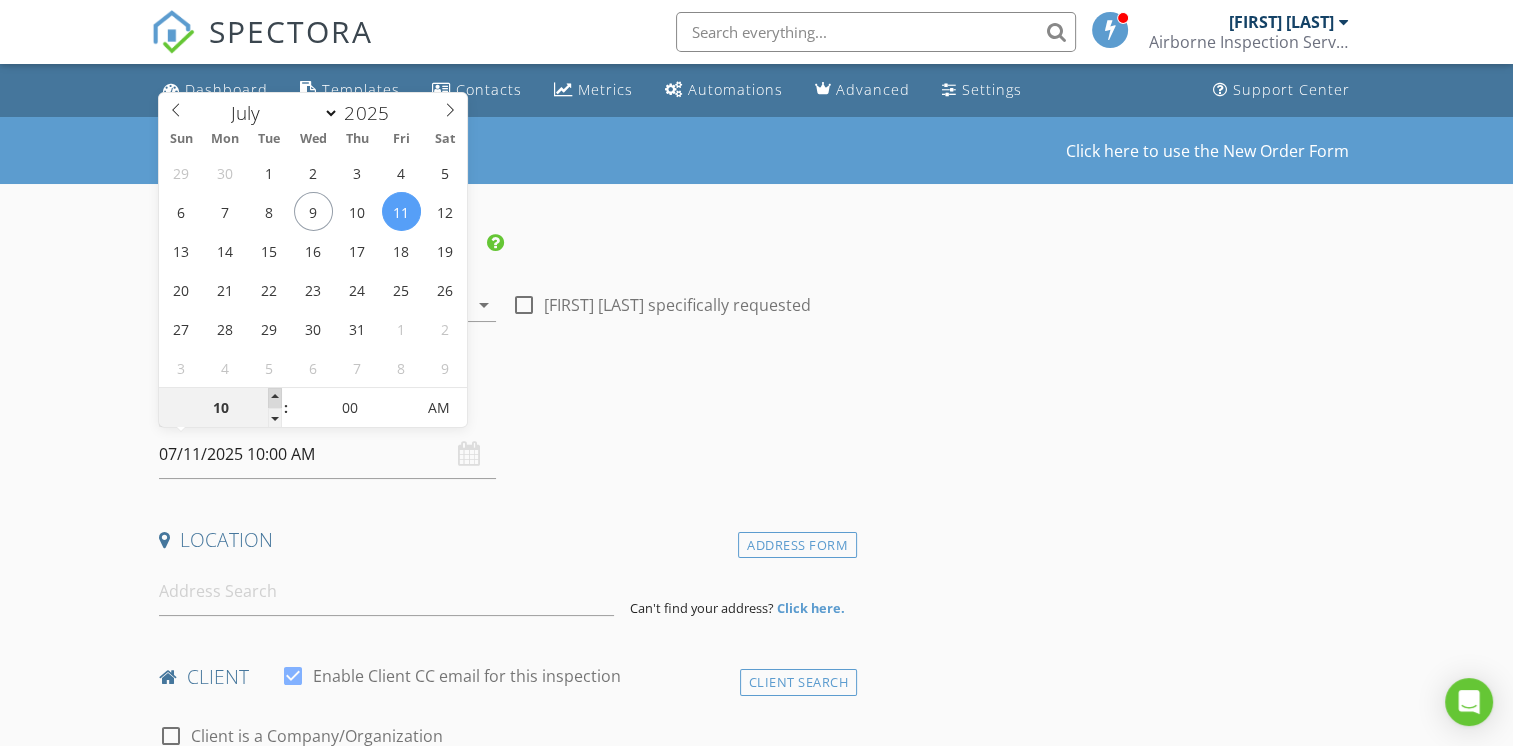 click at bounding box center (275, 398) 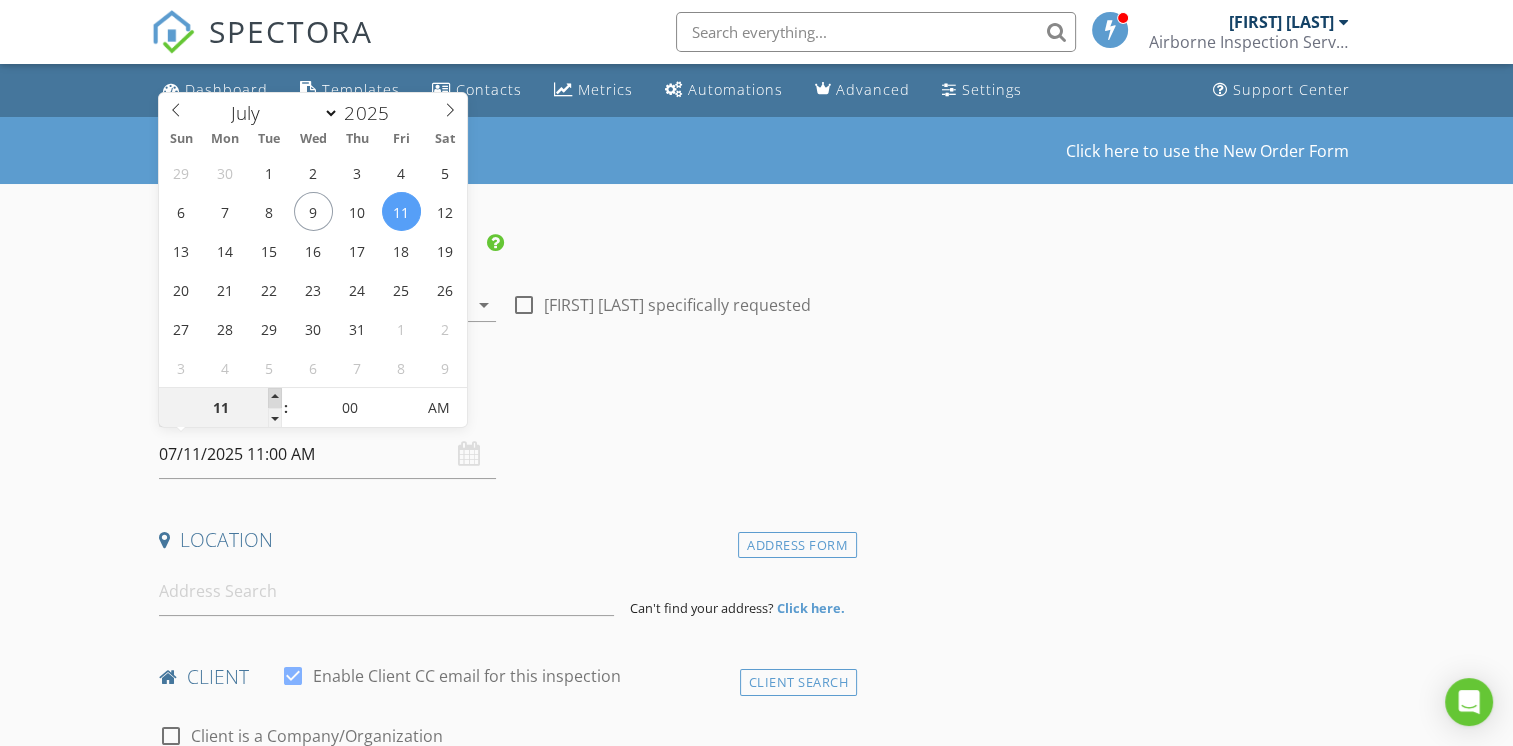 click at bounding box center (275, 398) 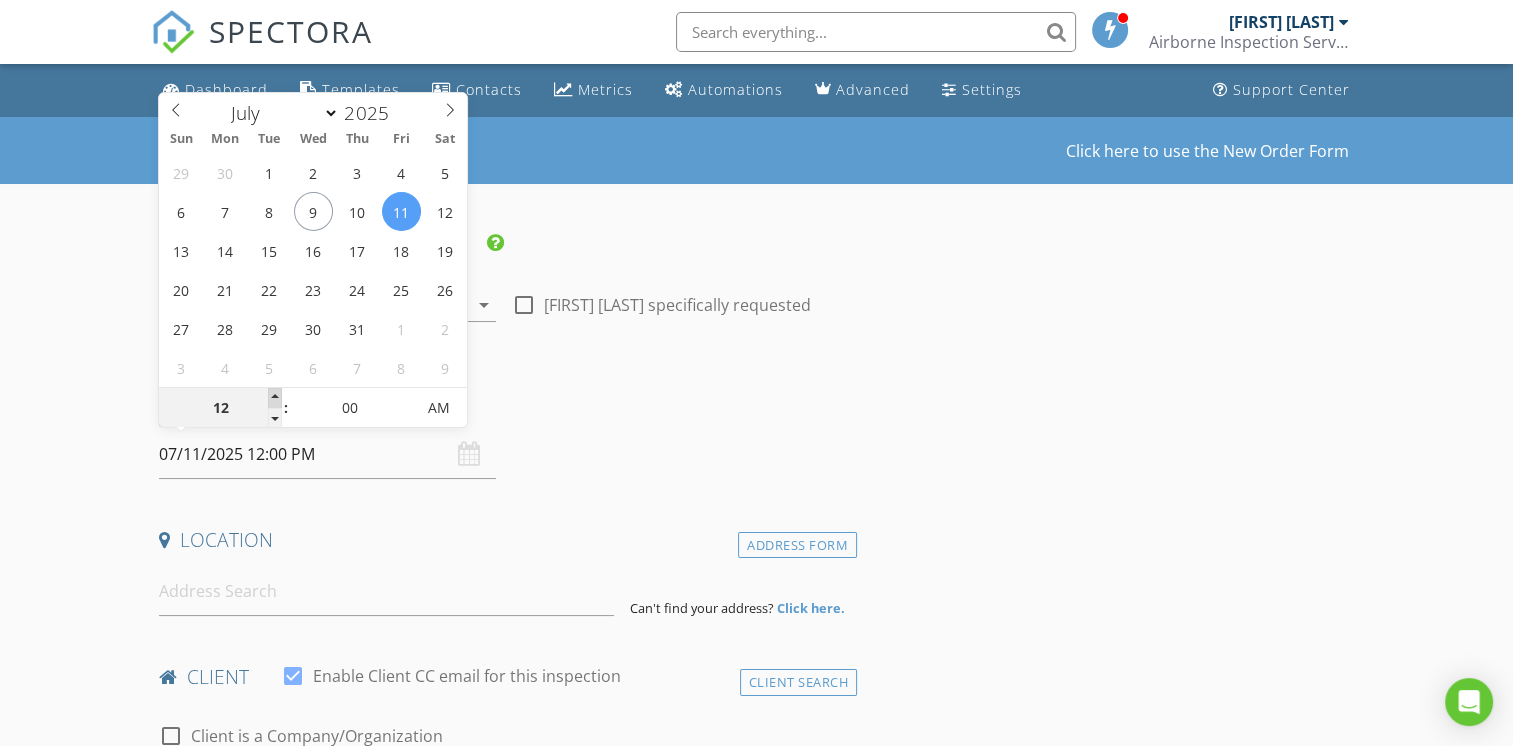 click at bounding box center [275, 398] 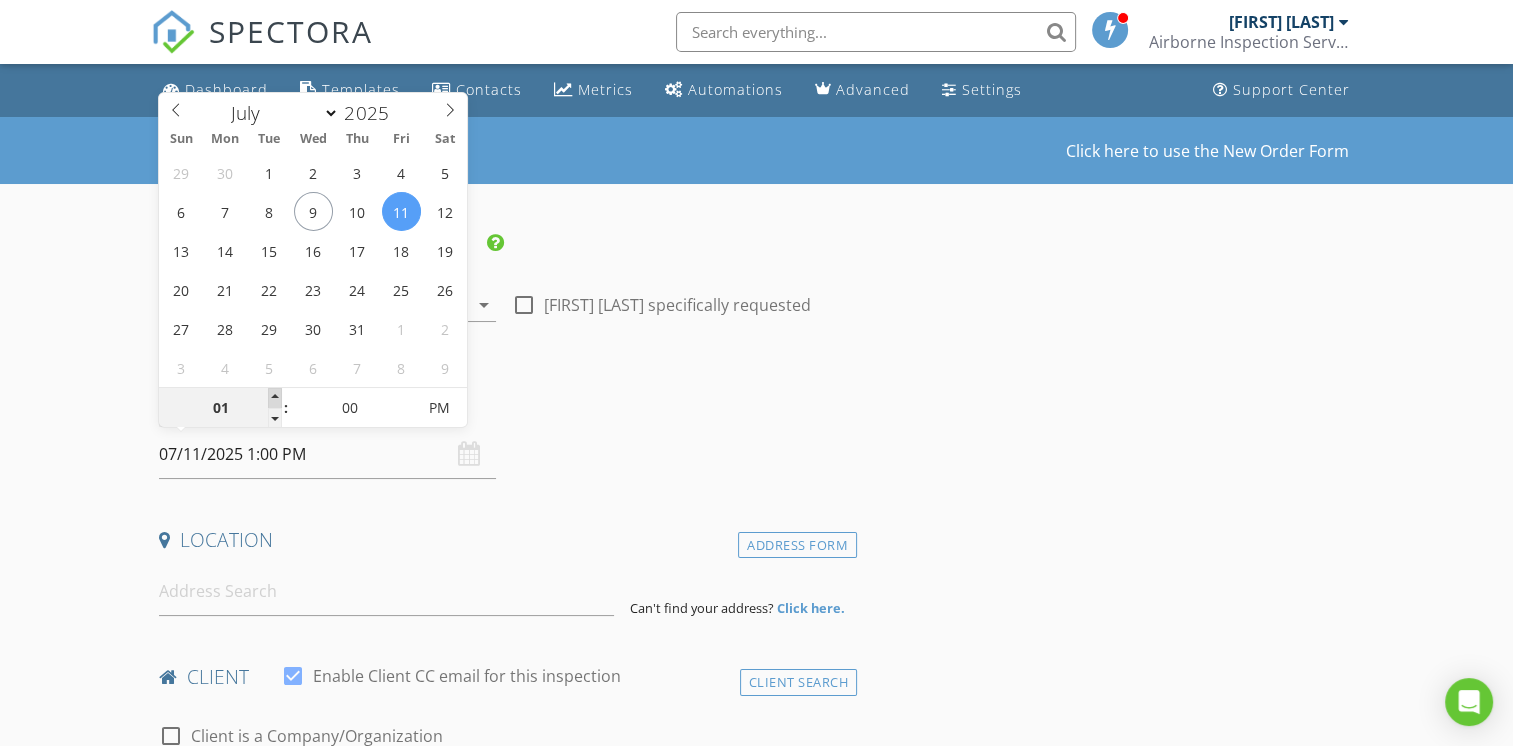 click at bounding box center (275, 398) 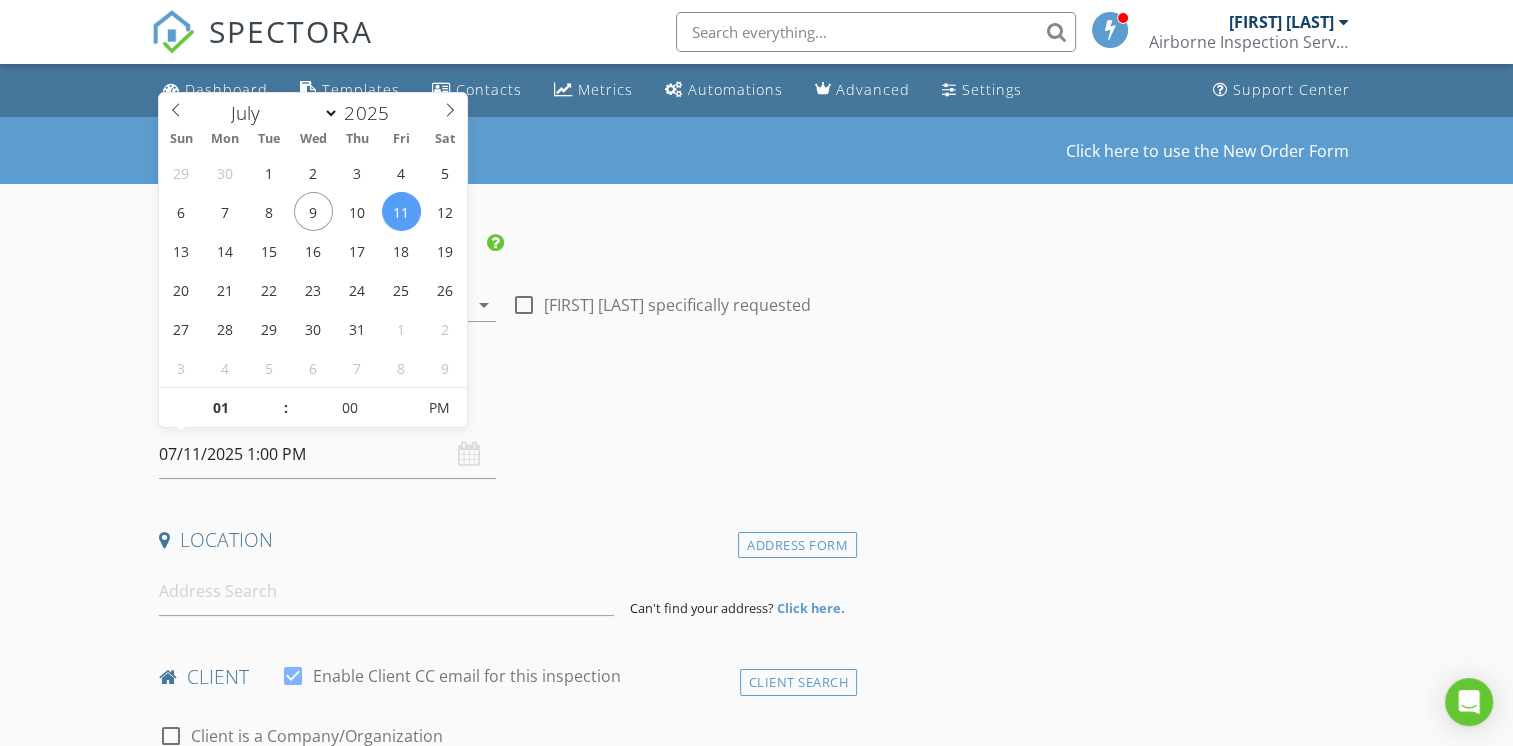 click on "Date/Time
07/11/2025 1:00 PM" at bounding box center (504, 434) 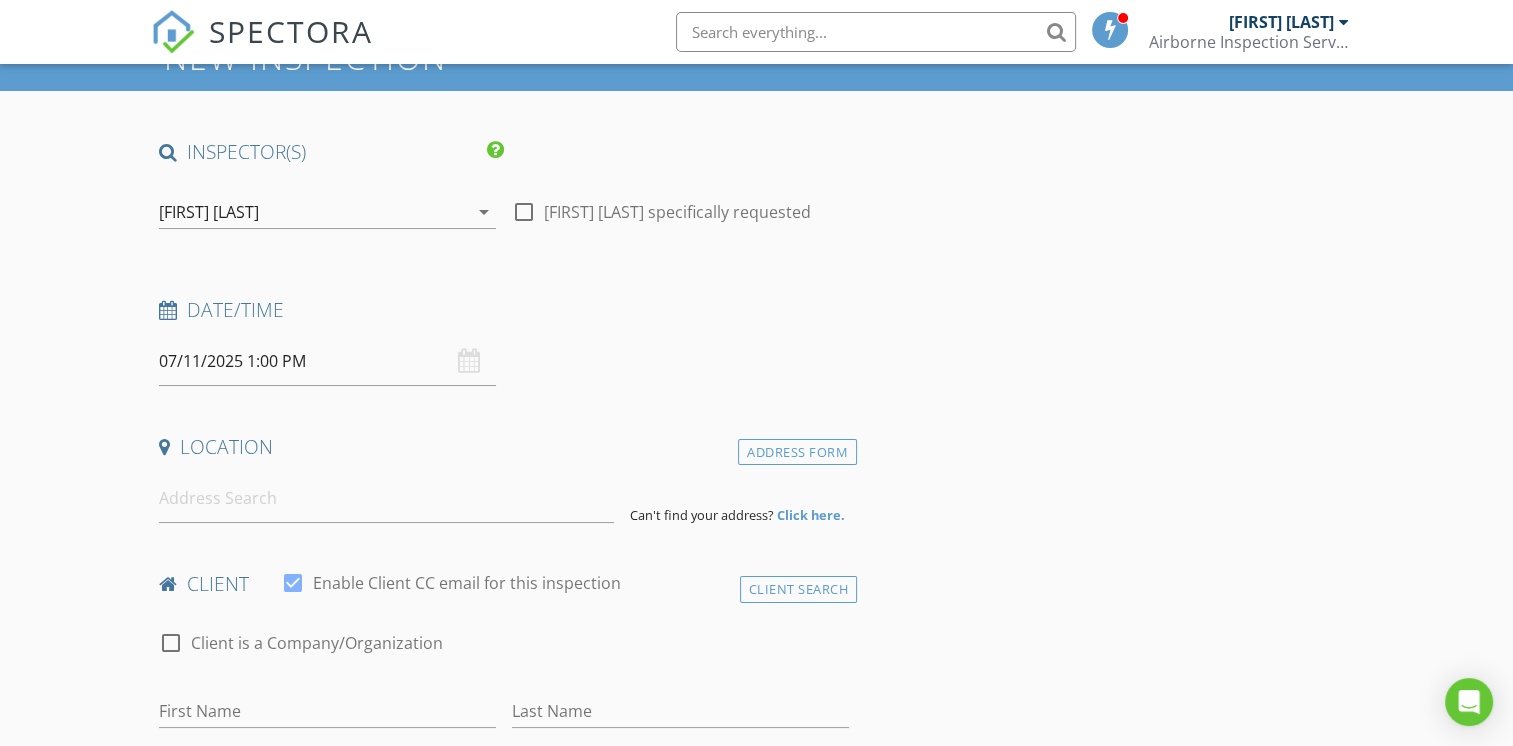 scroll, scrollTop: 100, scrollLeft: 0, axis: vertical 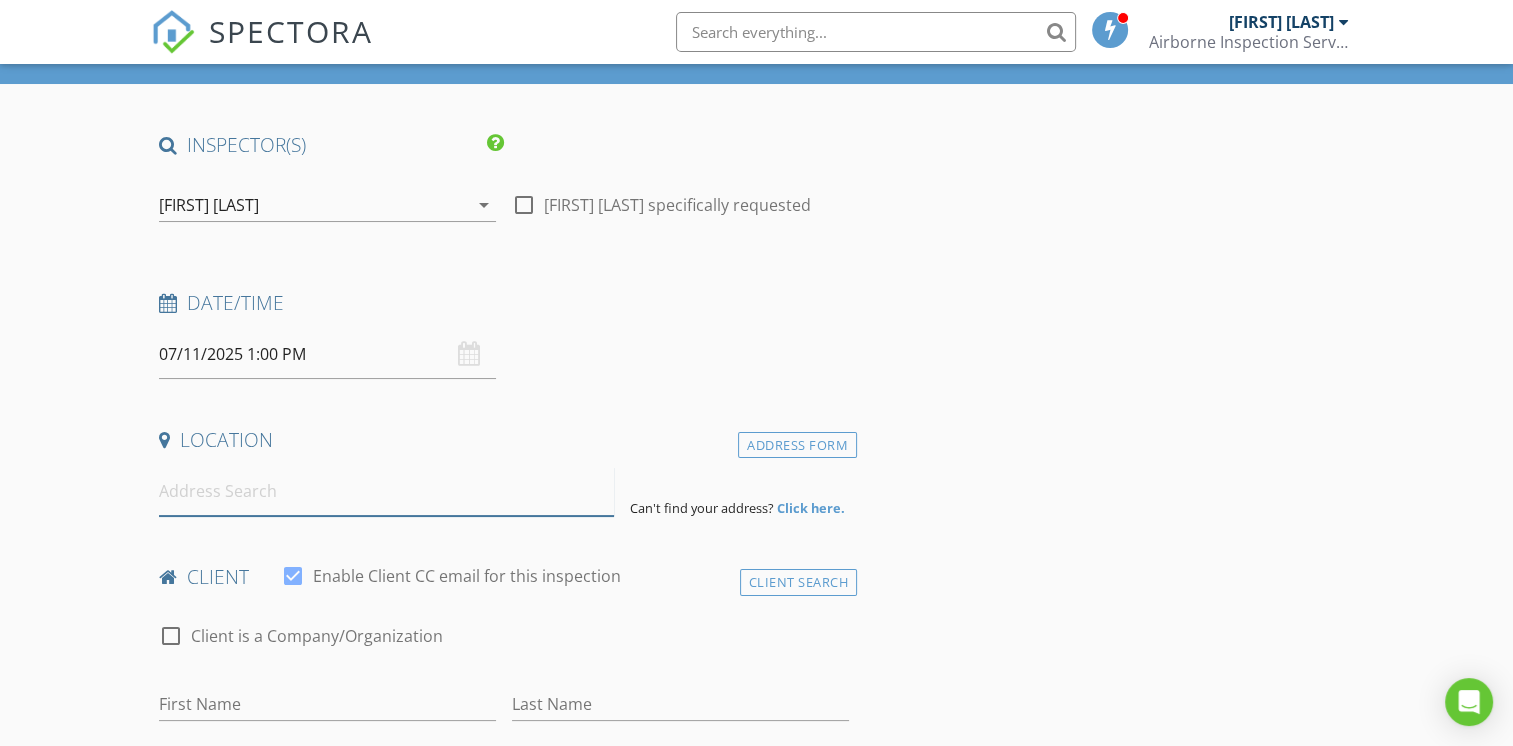 click at bounding box center (386, 491) 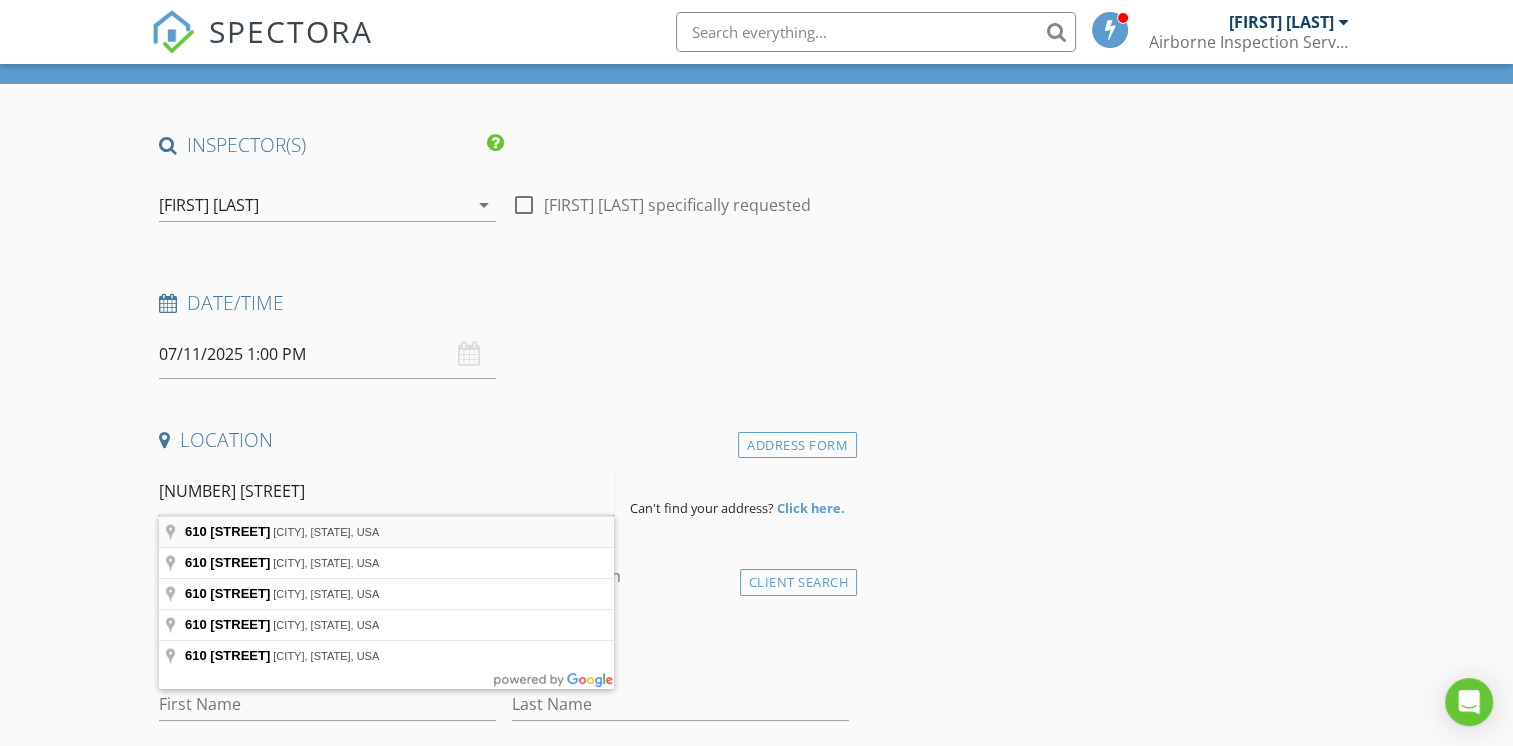 type on "610 N Main Street" 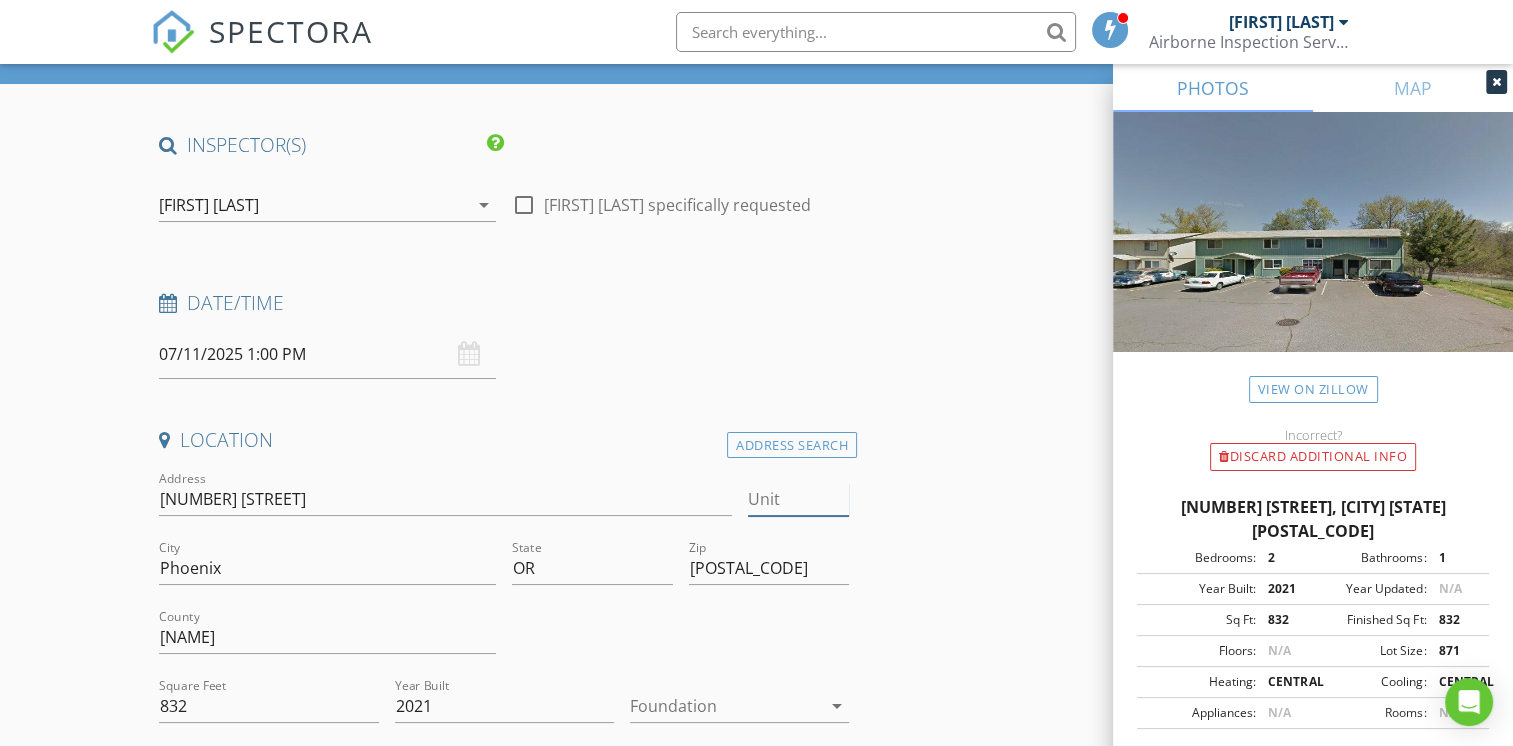 click on "Unit" at bounding box center [799, 499] 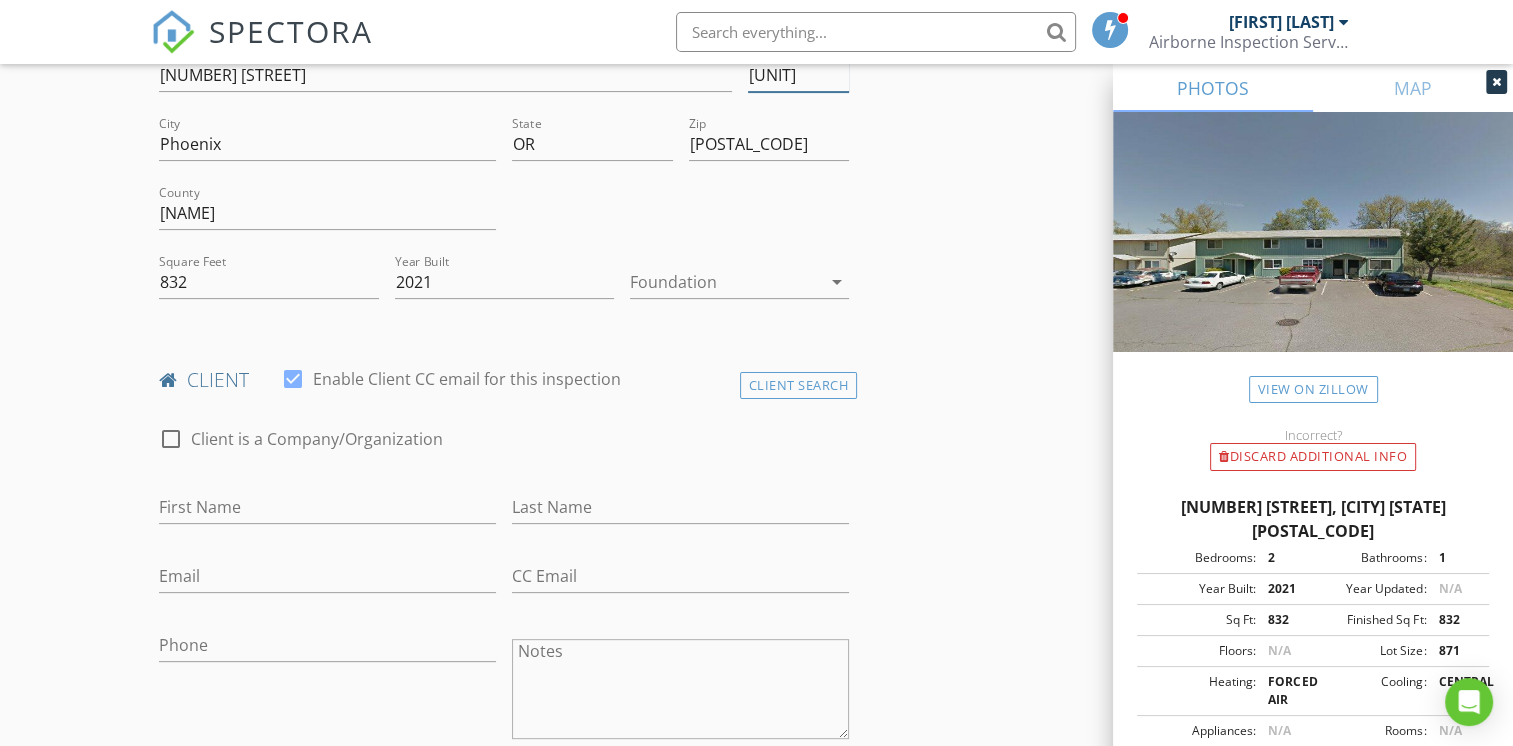 scroll, scrollTop: 600, scrollLeft: 0, axis: vertical 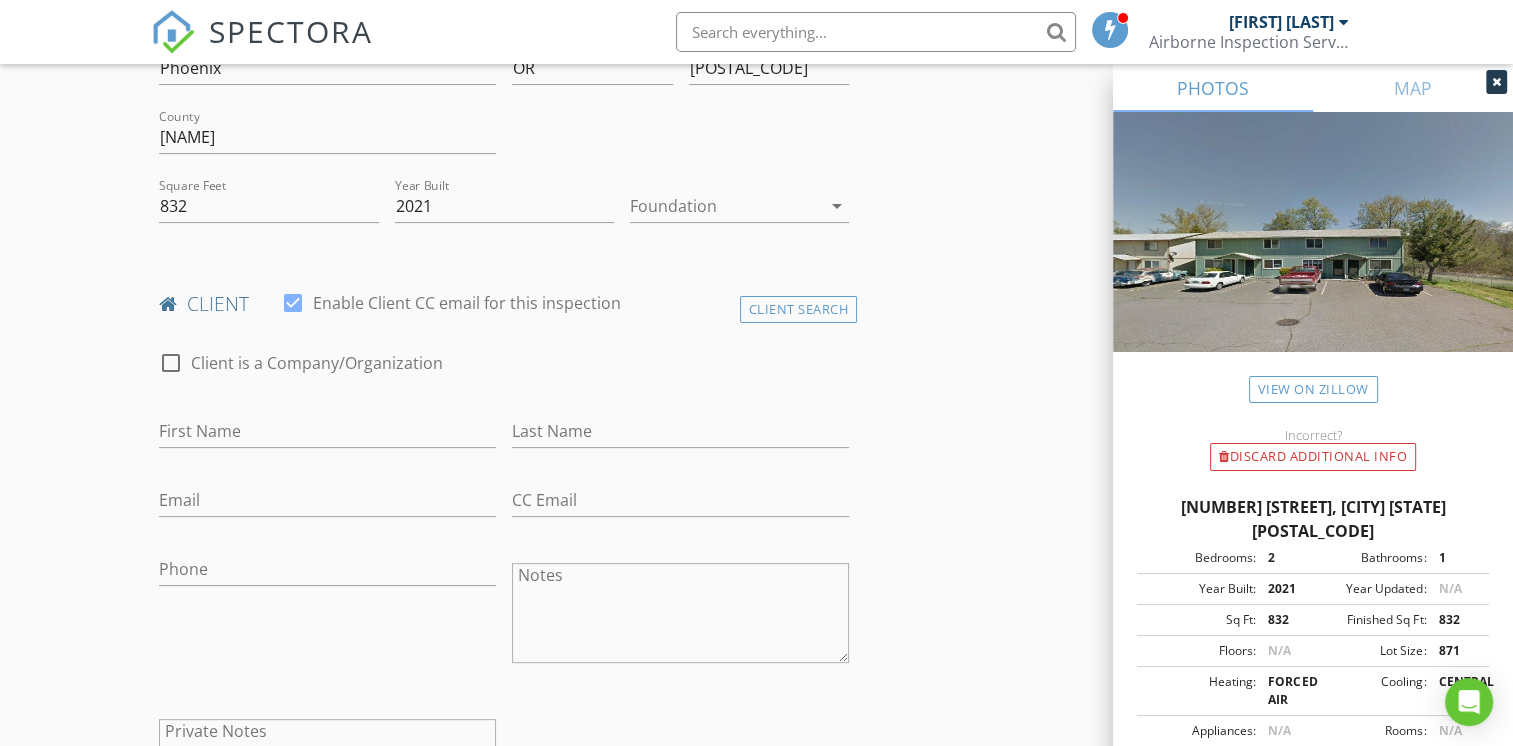 type on "1A" 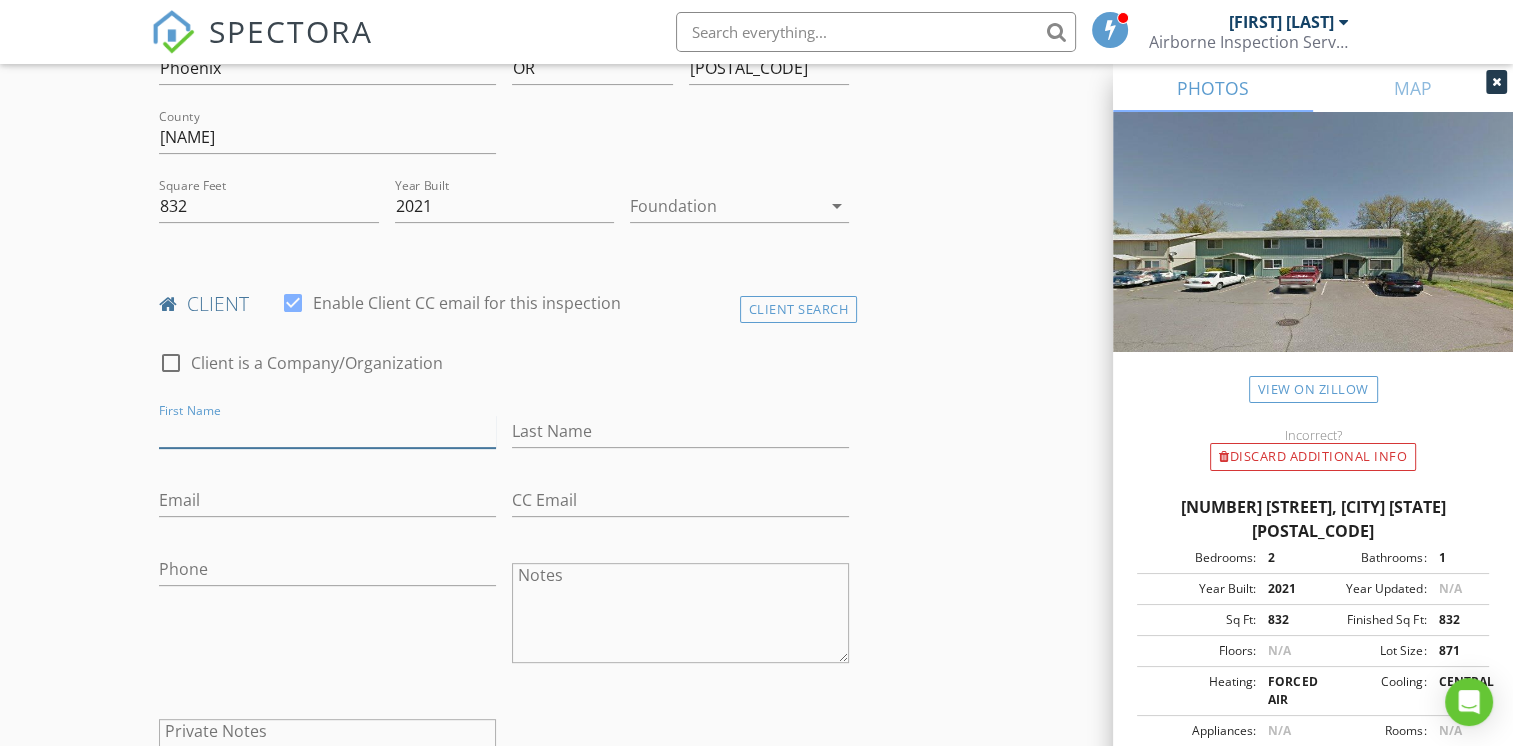 click on "First Name" at bounding box center [327, 431] 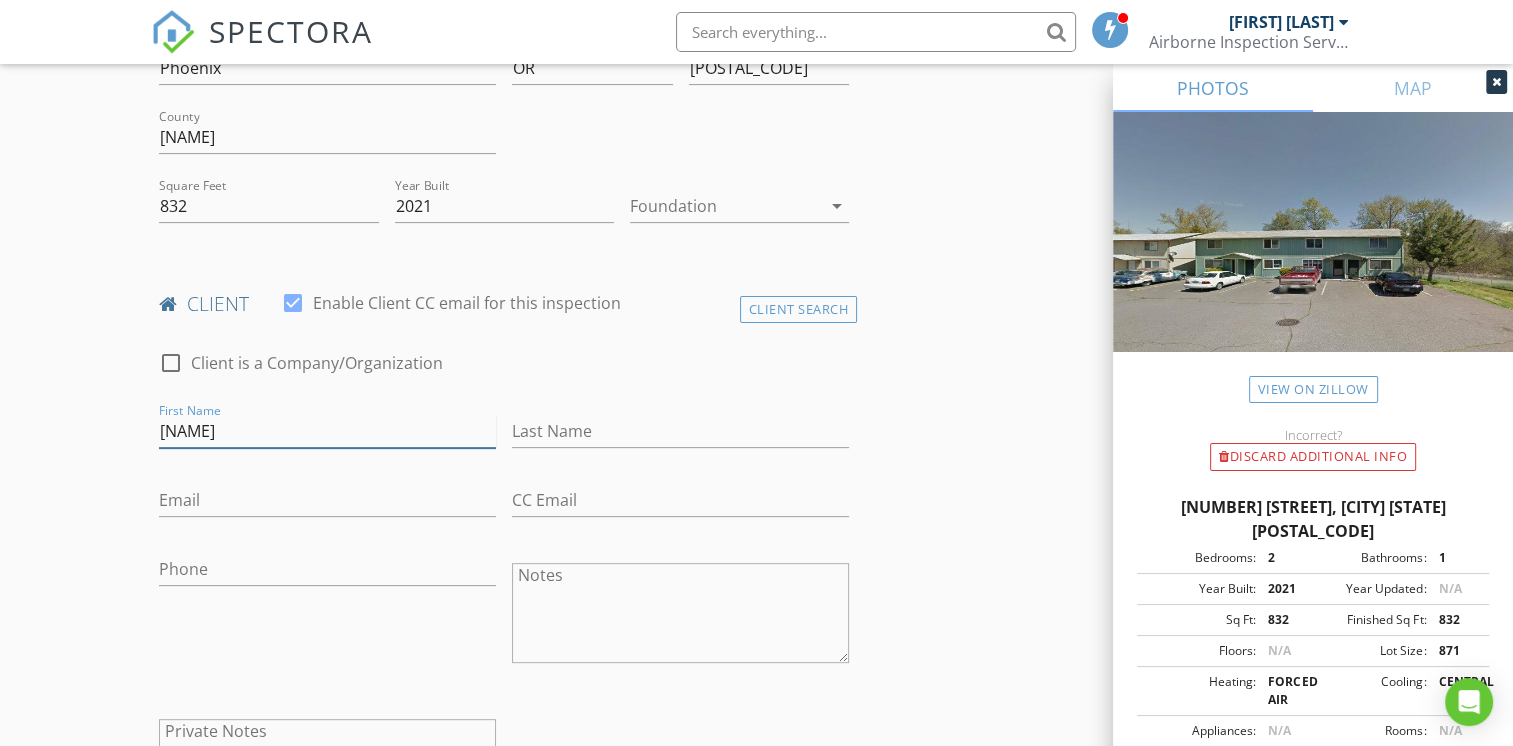 type on "Gatlin" 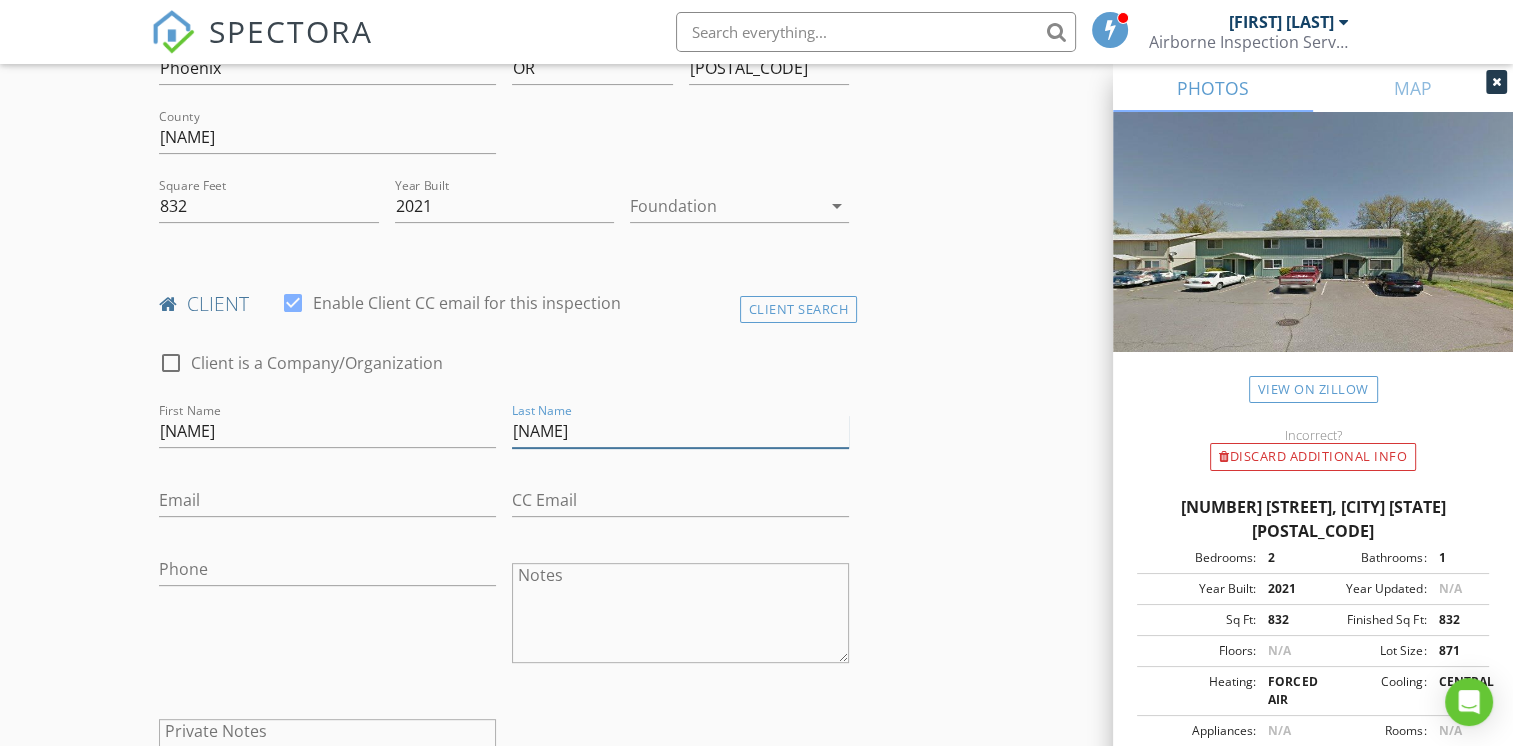 type on "Webb" 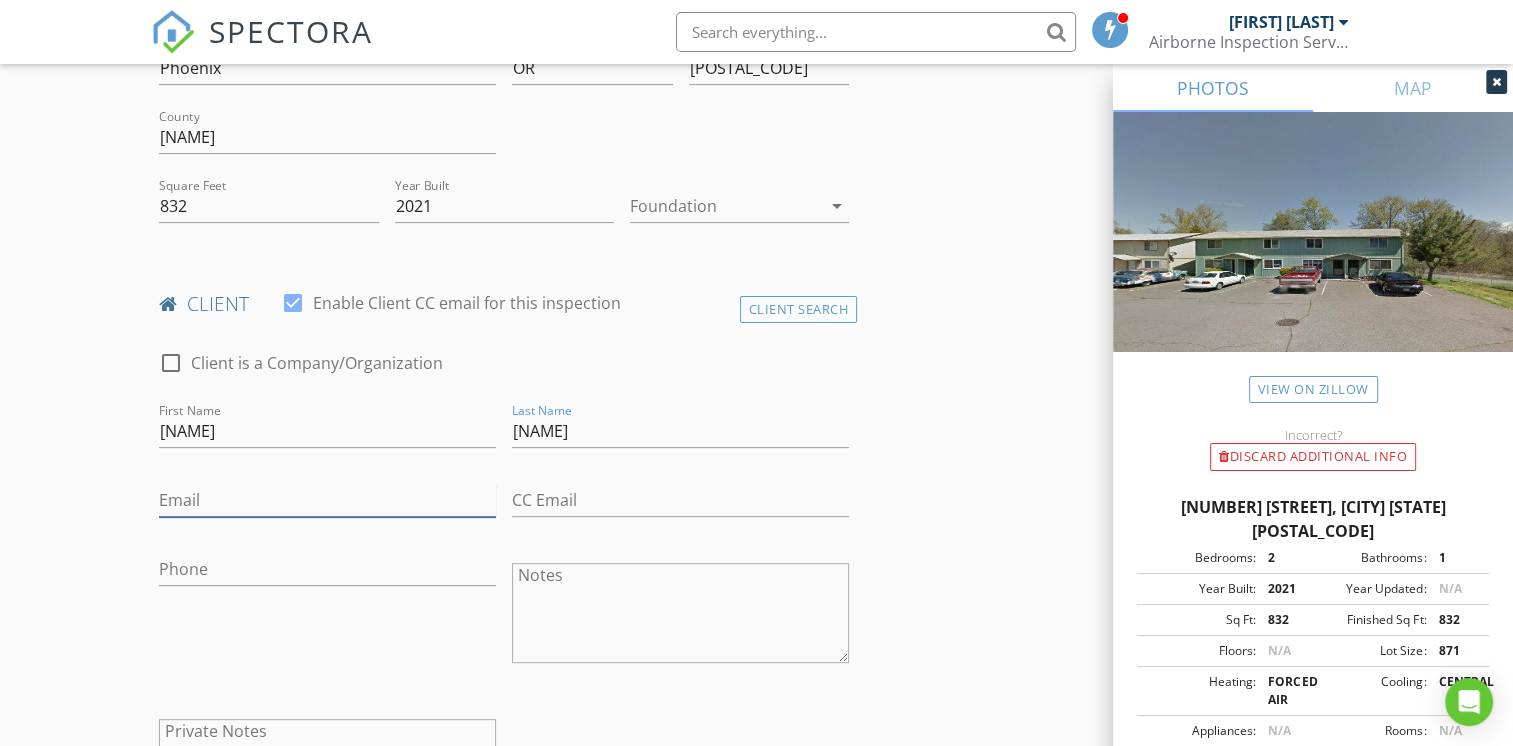 click on "Email" at bounding box center (327, 500) 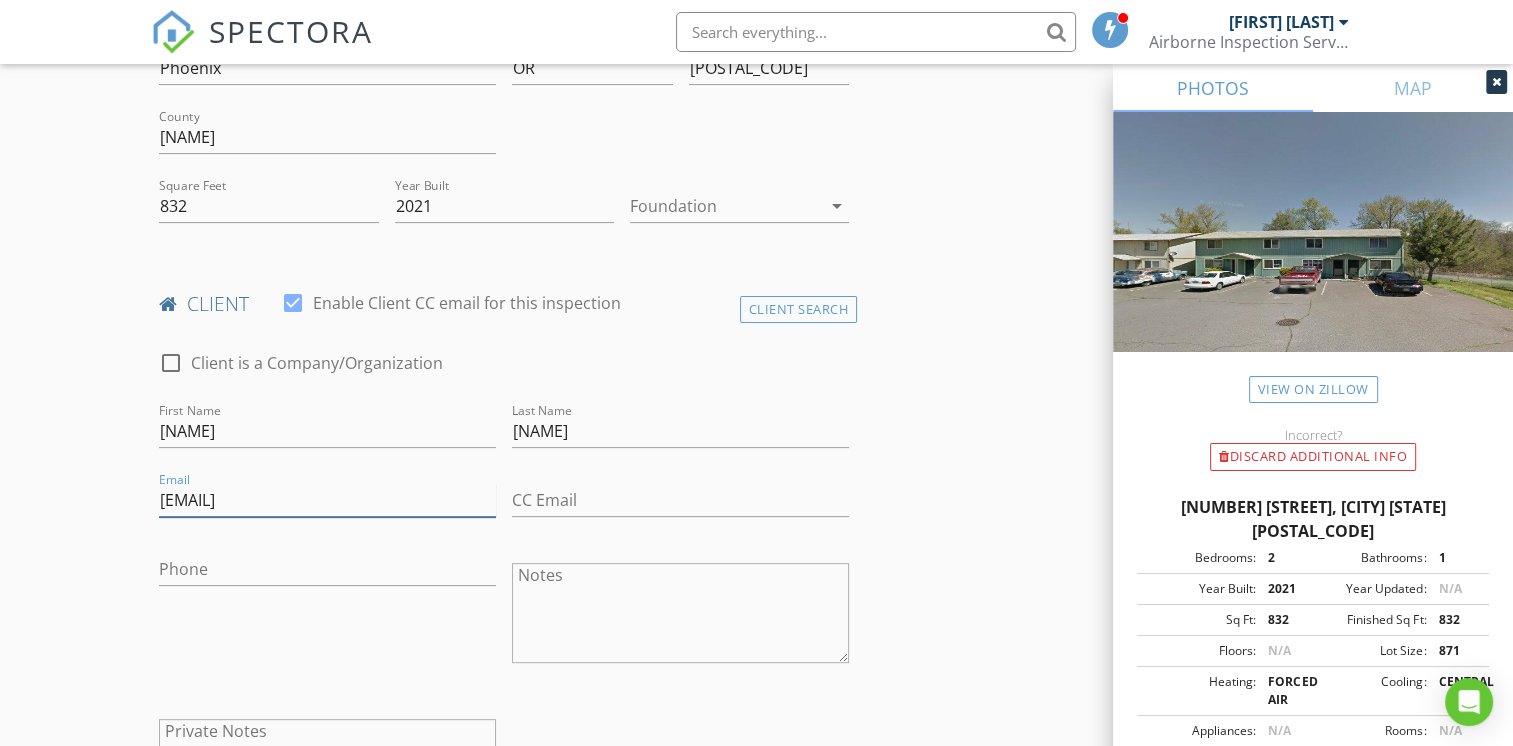 type on "webbgatlin@gmail.com" 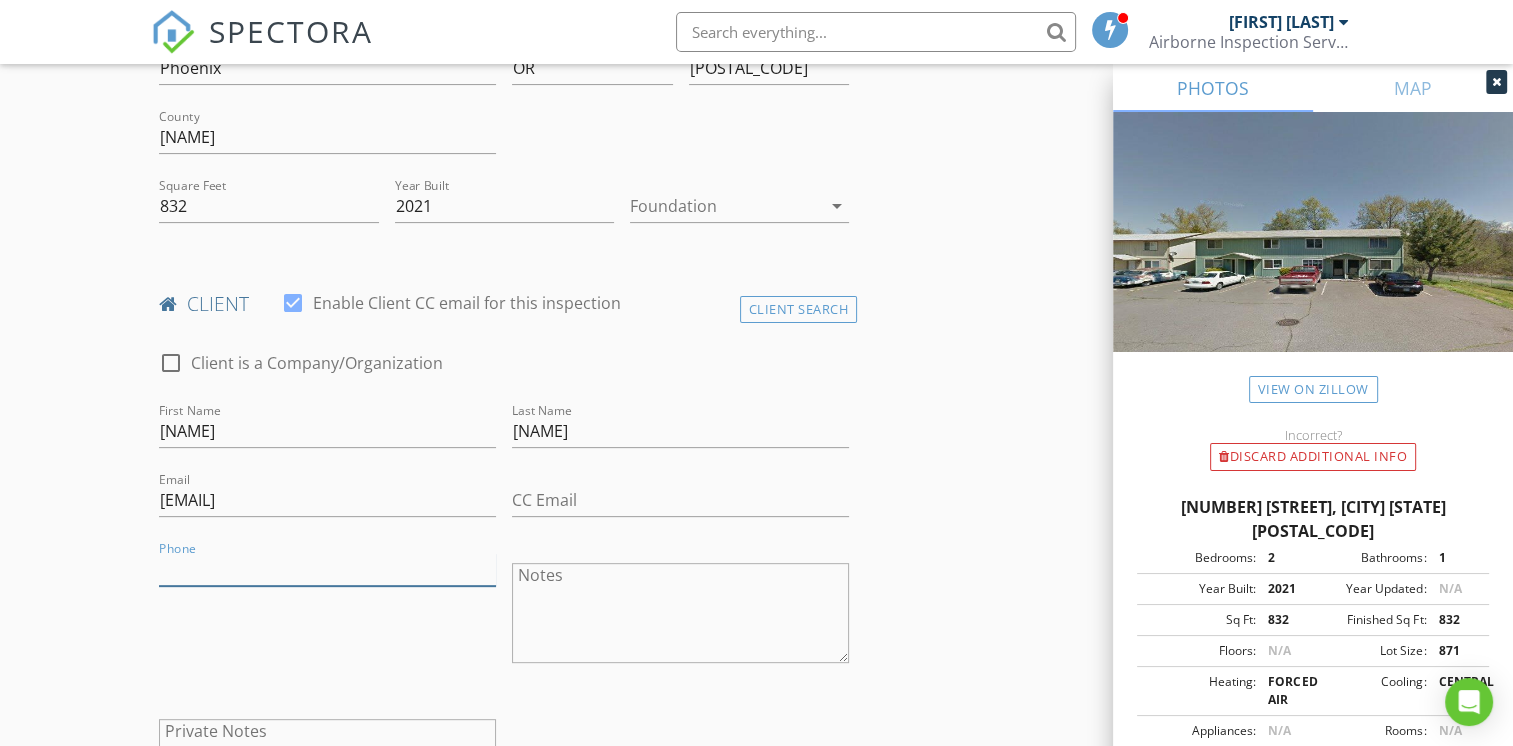 click on "Phone" at bounding box center [327, 569] 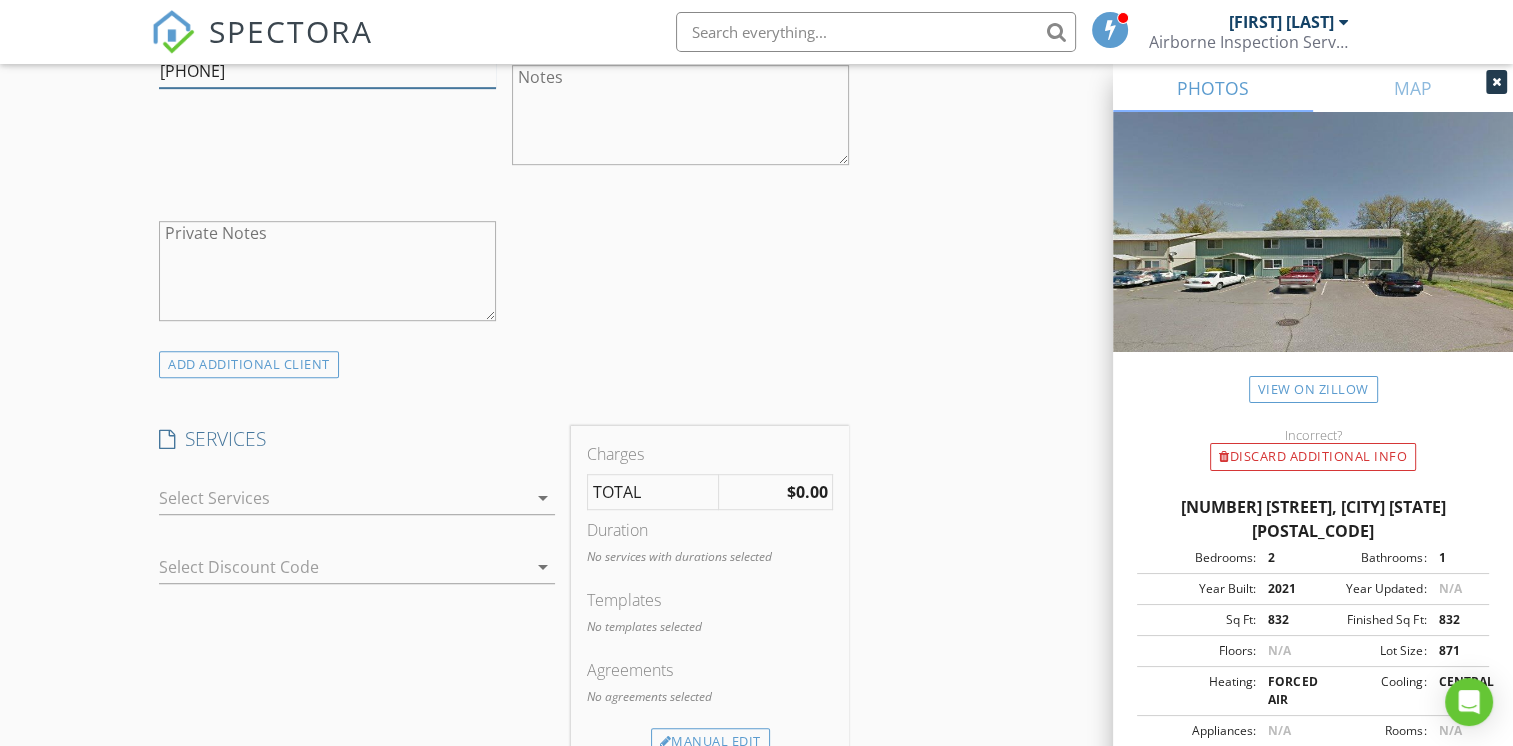scroll, scrollTop: 1100, scrollLeft: 0, axis: vertical 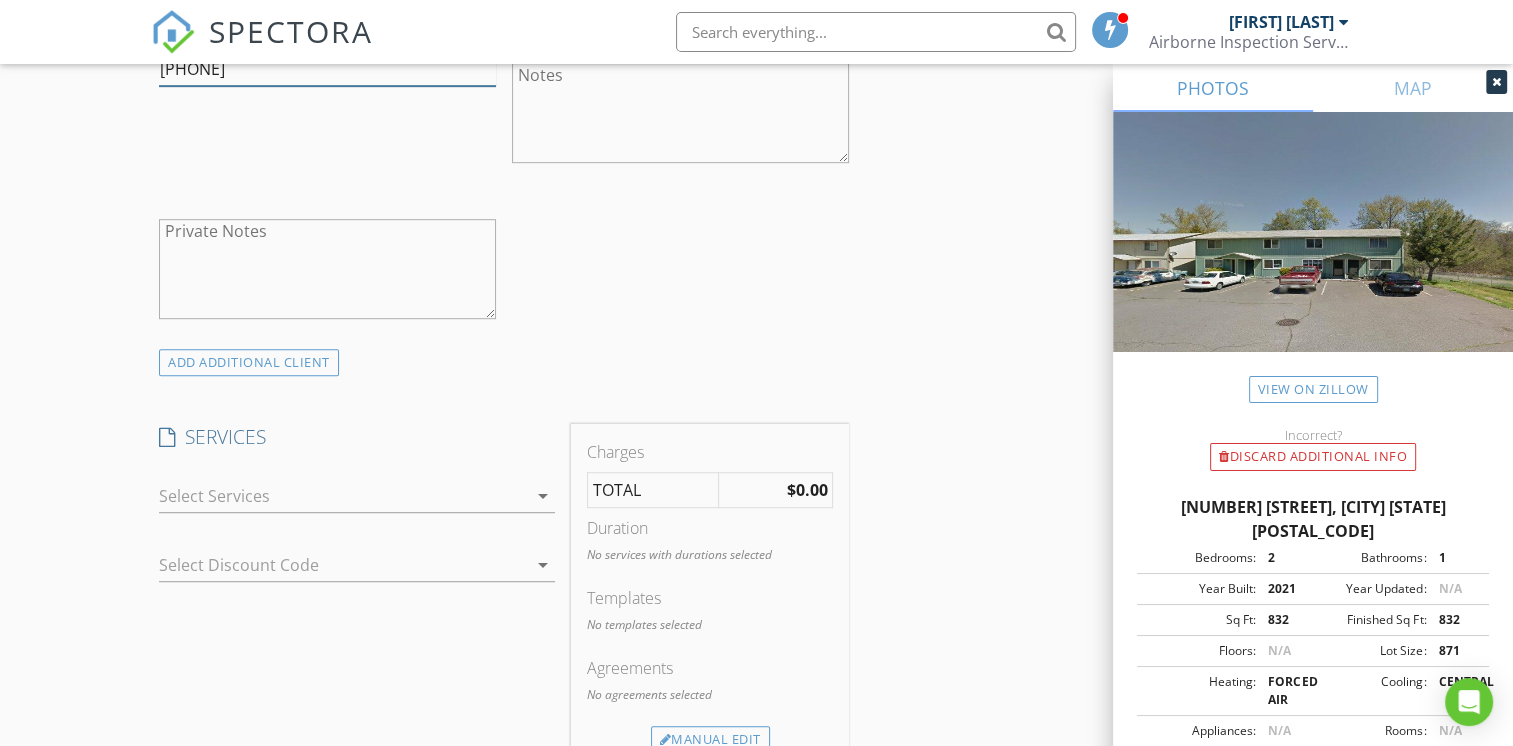 type on "541-218-4341" 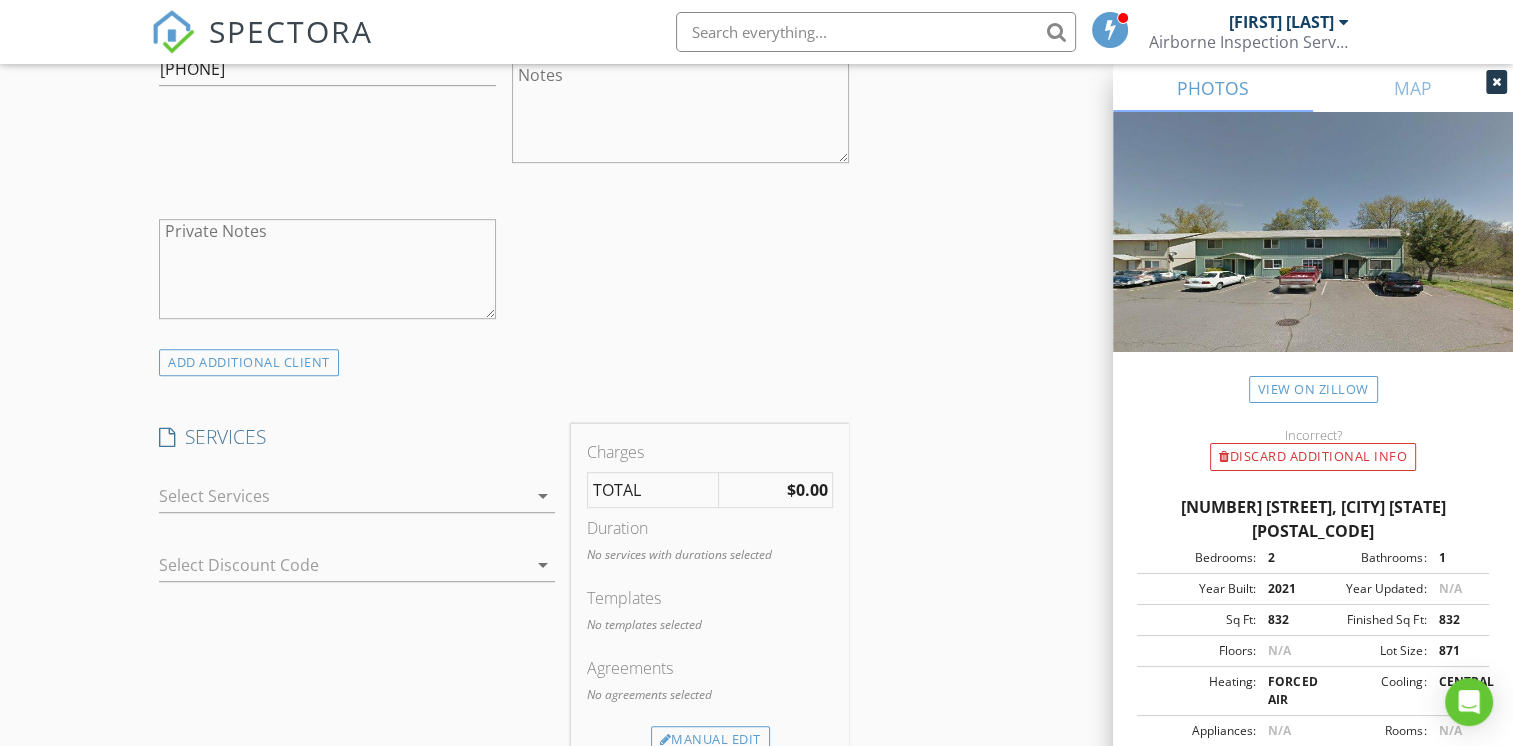 click at bounding box center (343, 496) 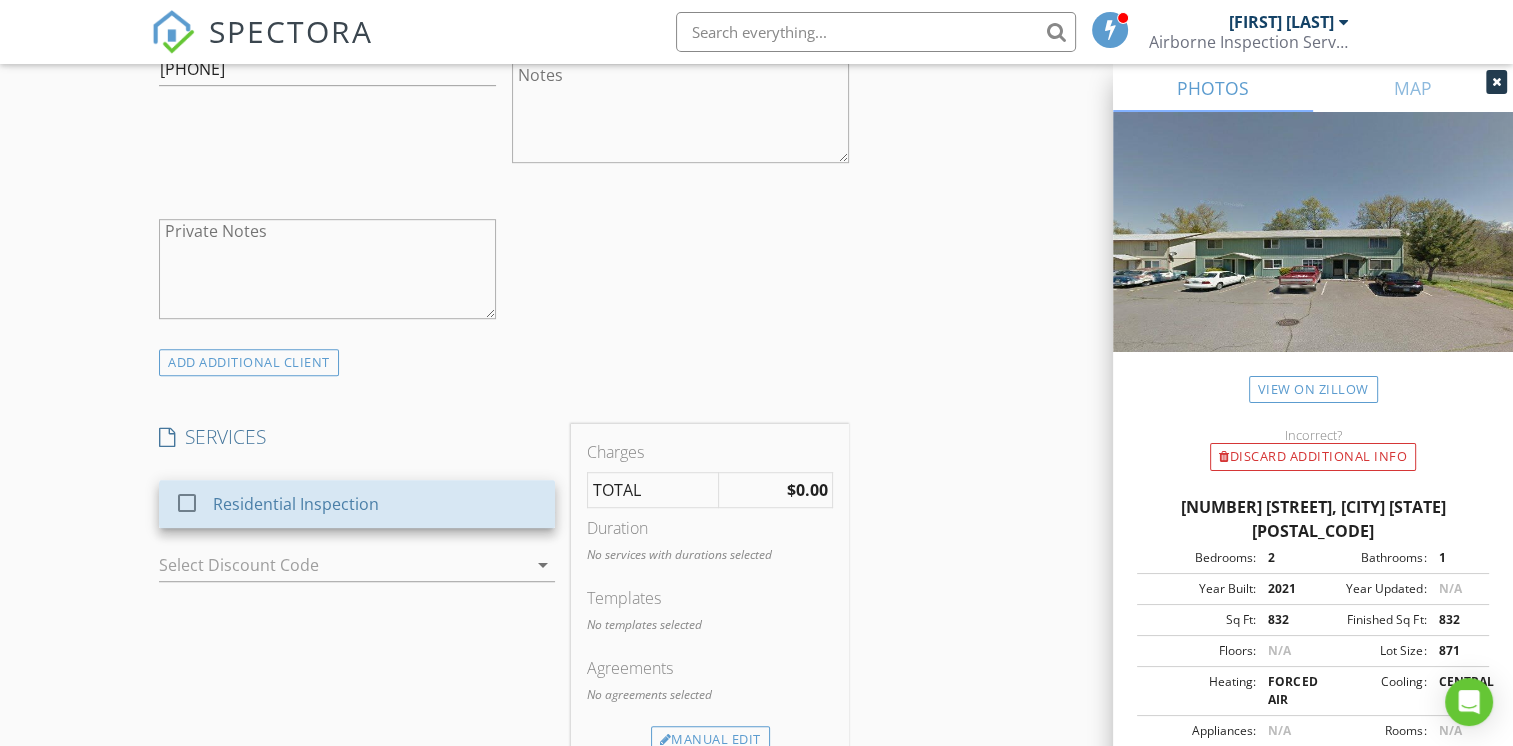click on "Residential Inspection" at bounding box center [297, 504] 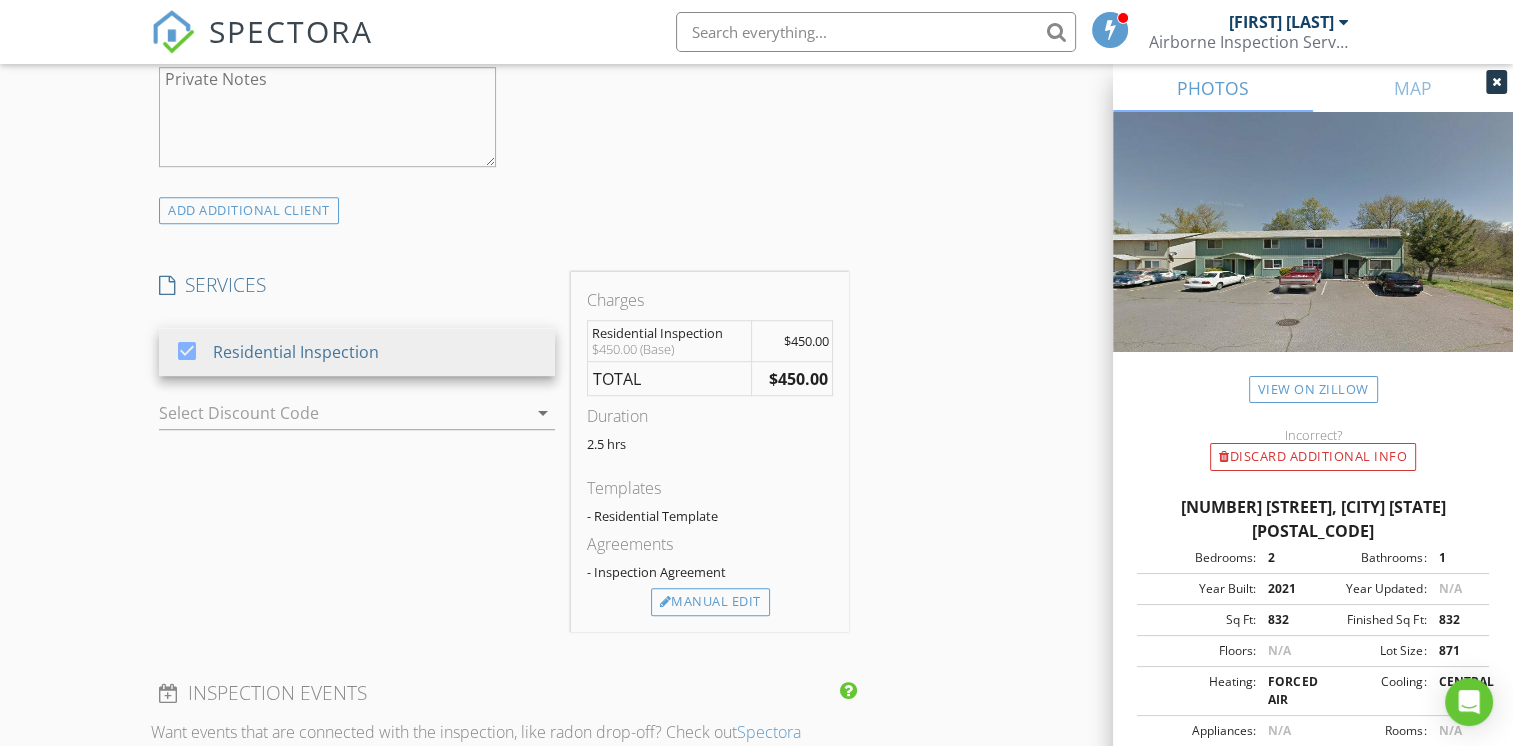 scroll, scrollTop: 1300, scrollLeft: 0, axis: vertical 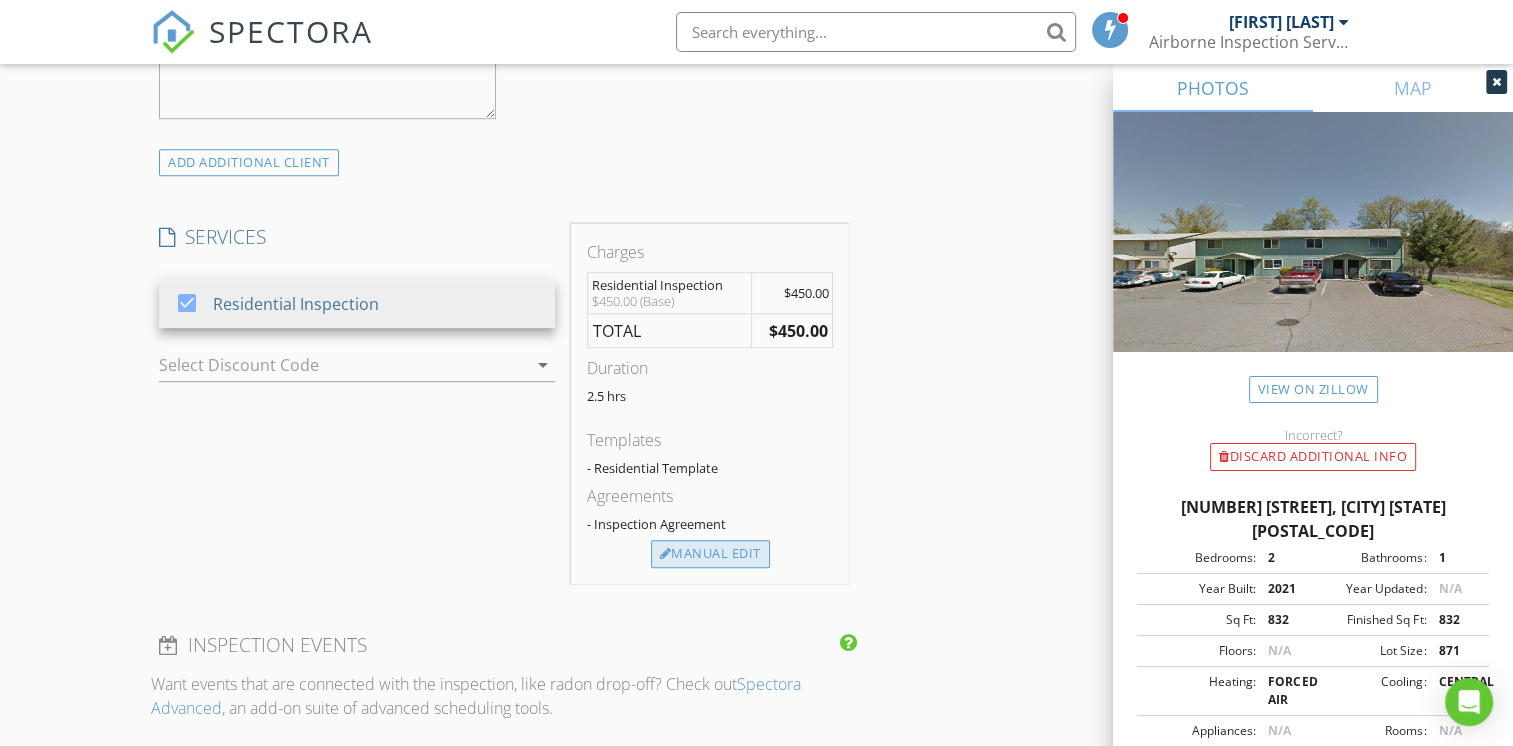 click on "Manual Edit" at bounding box center (710, 554) 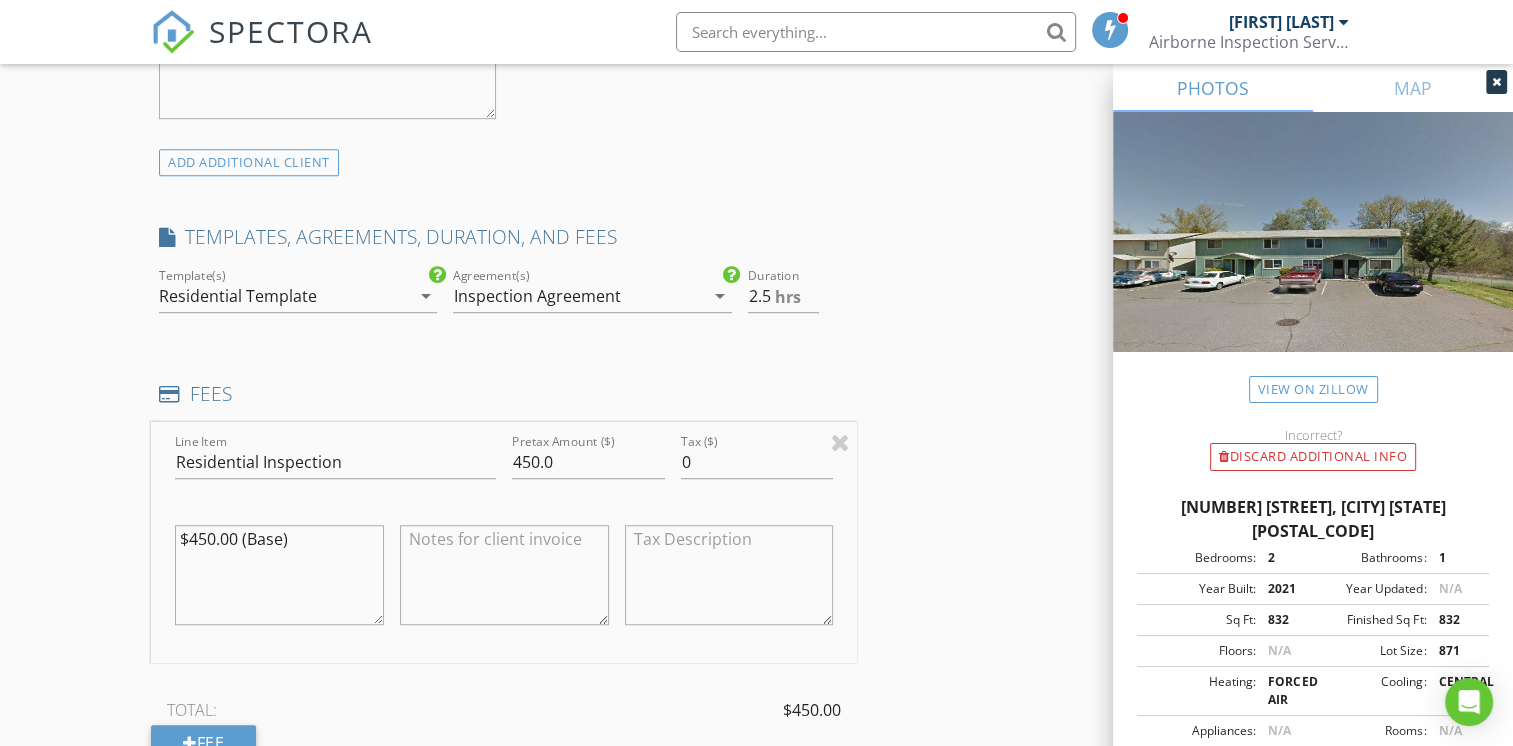 click on "Residential Template" at bounding box center [284, 296] 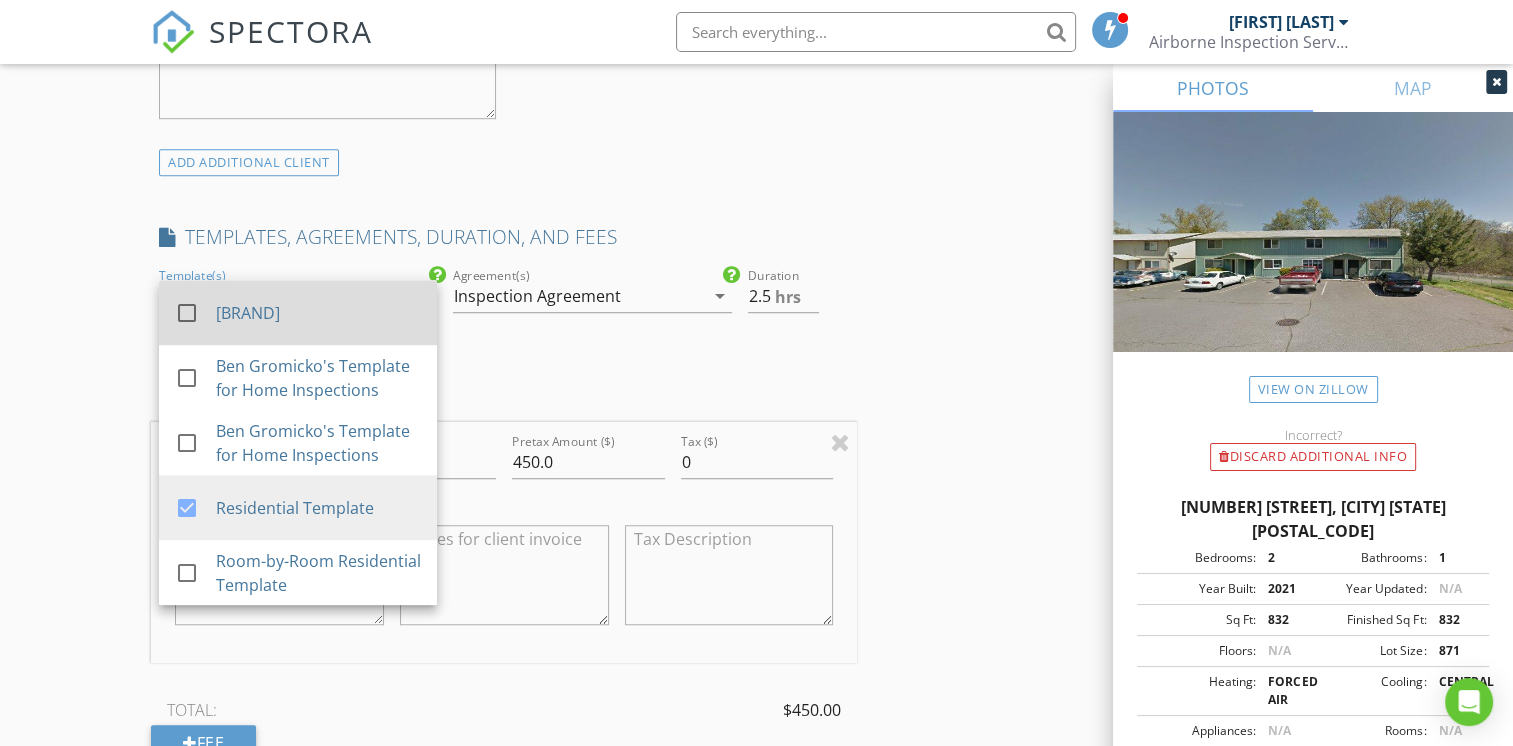 click on "Airborne Residential Template" at bounding box center (318, 313) 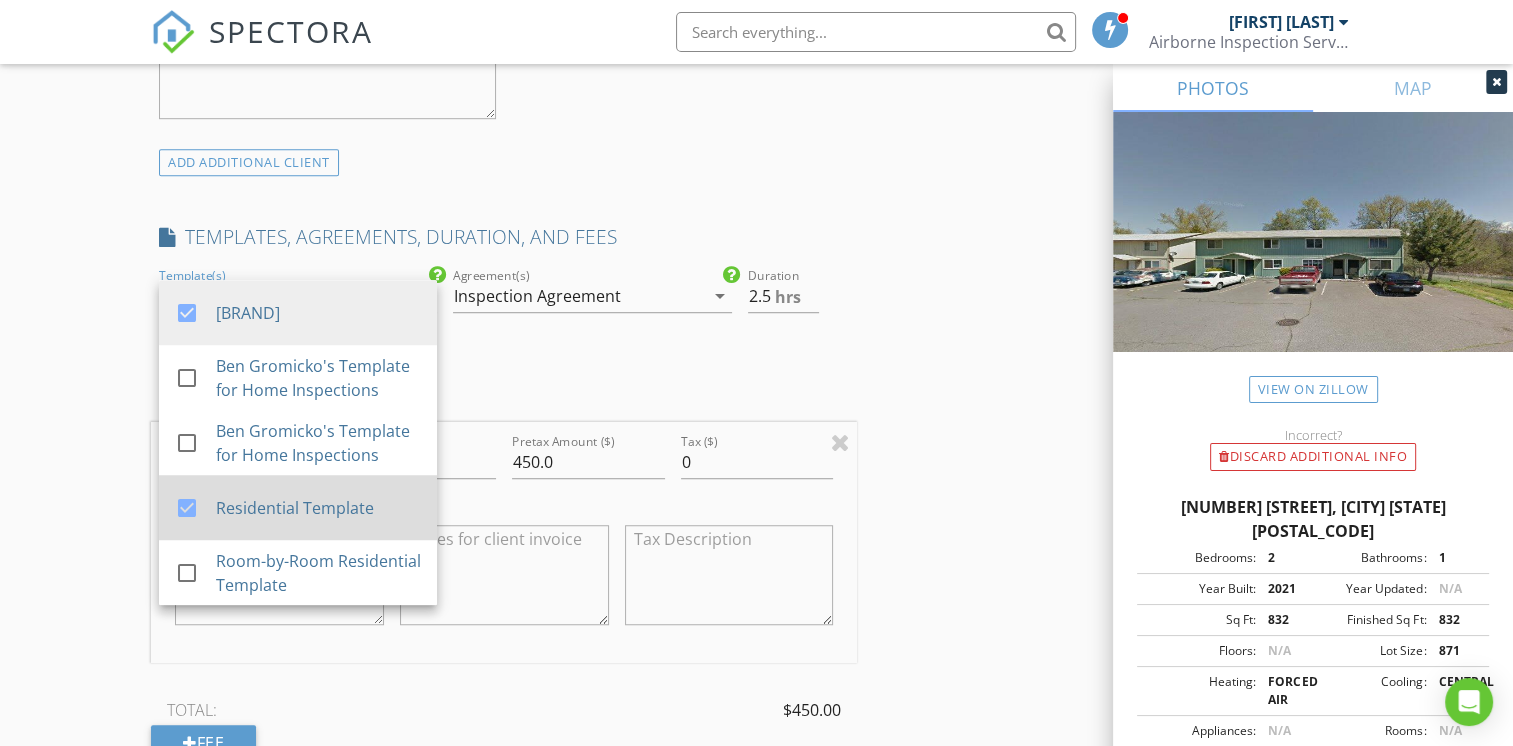 click on "Residential Template" at bounding box center (318, 313) 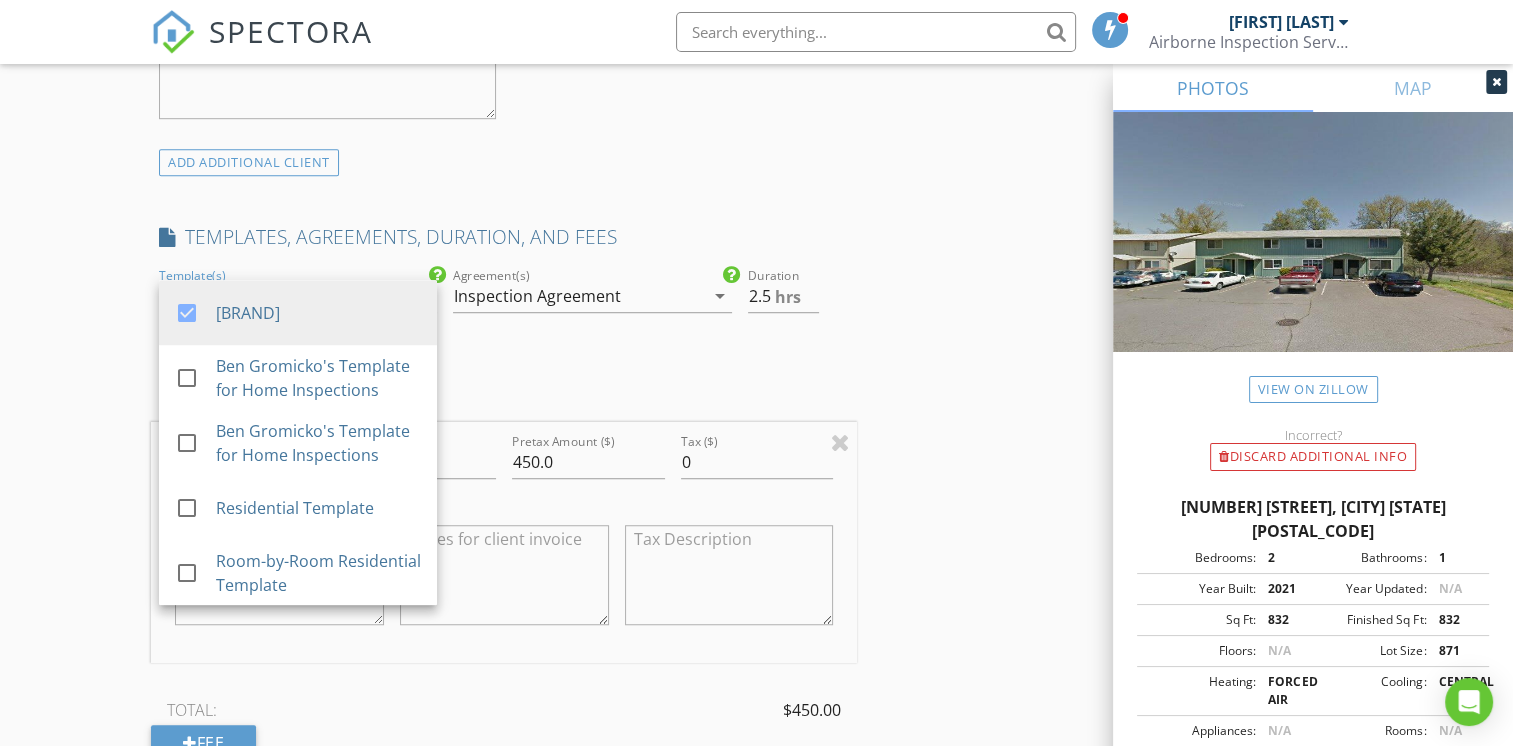click on "INSPECTOR(S)
check_box   Nathaniel Cook   PRIMARY   Nathaniel Cook arrow_drop_down   check_box_outline_blank Nathaniel Cook specifically requested
Date/Time
07/11/2025 1:00 PM
Location
Address Search       Address 610 N Main St   Unit 1A   City Phoenix   State OR   Zip 97535   County Jackson     Square Feet 832   Year Built 2021   Foundation arrow_drop_down
client
check_box Enable Client CC email for this inspection   Client Search     check_box_outline_blank Client is a Company/Organization     First Name Gatlin   Last Name Webb   Email webbgatlin@gmail.com   CC Email   Phone 541-218-4341           Notes   Private Notes
ADD ADDITIONAL client
SERVICES
check_box   Residential Inspection   Residential Inspection arrow_drop_down     Select Discount Code arrow_drop_down    Charges" at bounding box center (756, 589) 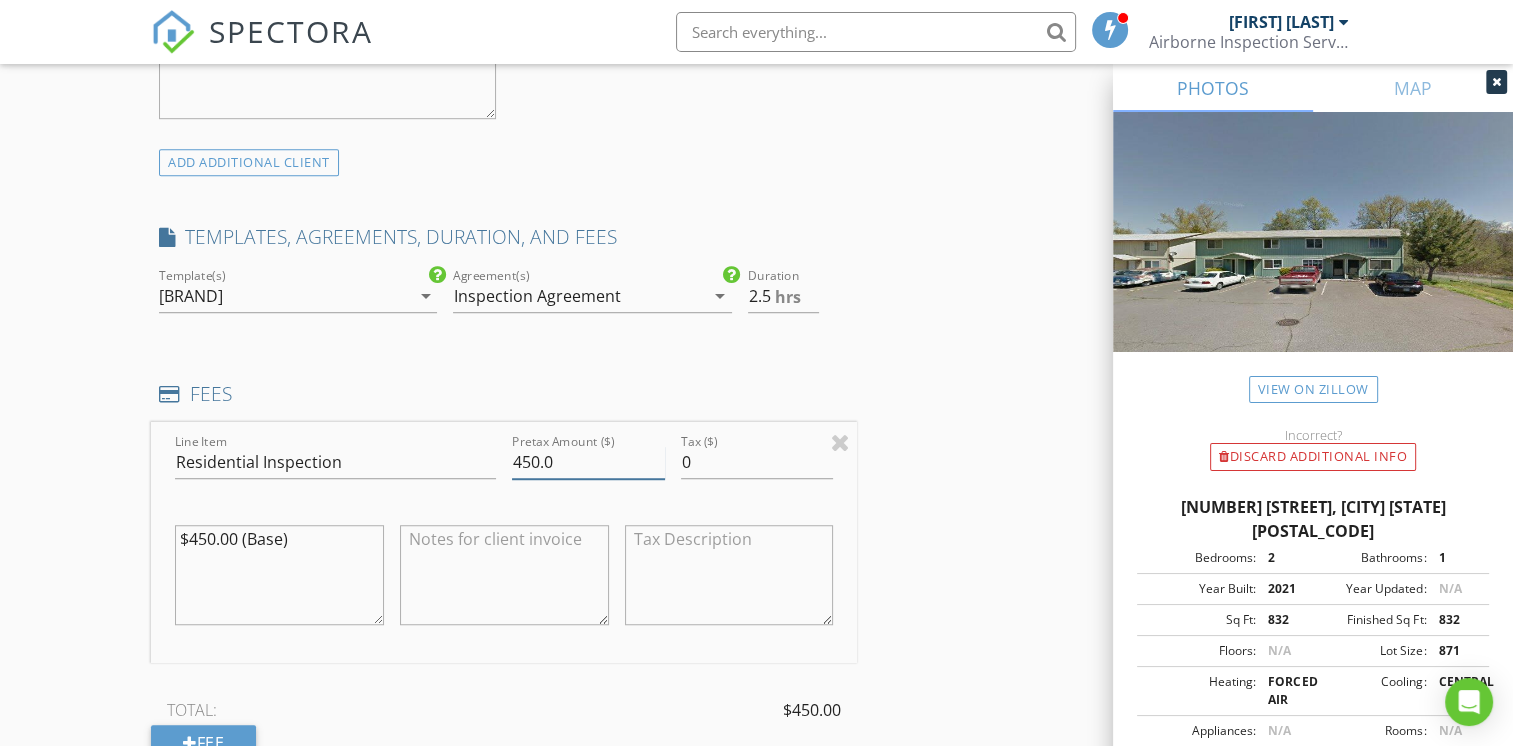 click on "450.0" at bounding box center (588, 462) 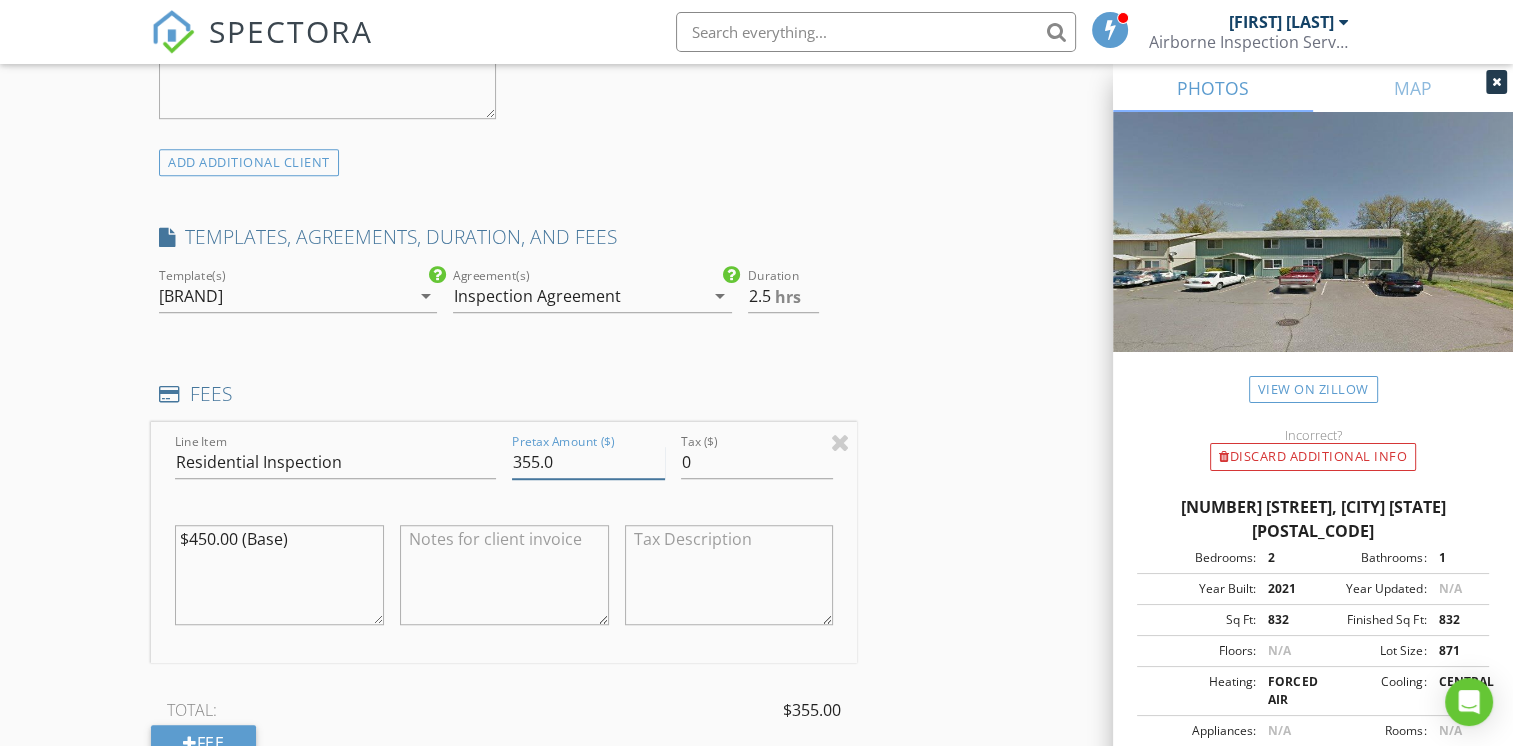 click on "355.0" at bounding box center [588, 462] 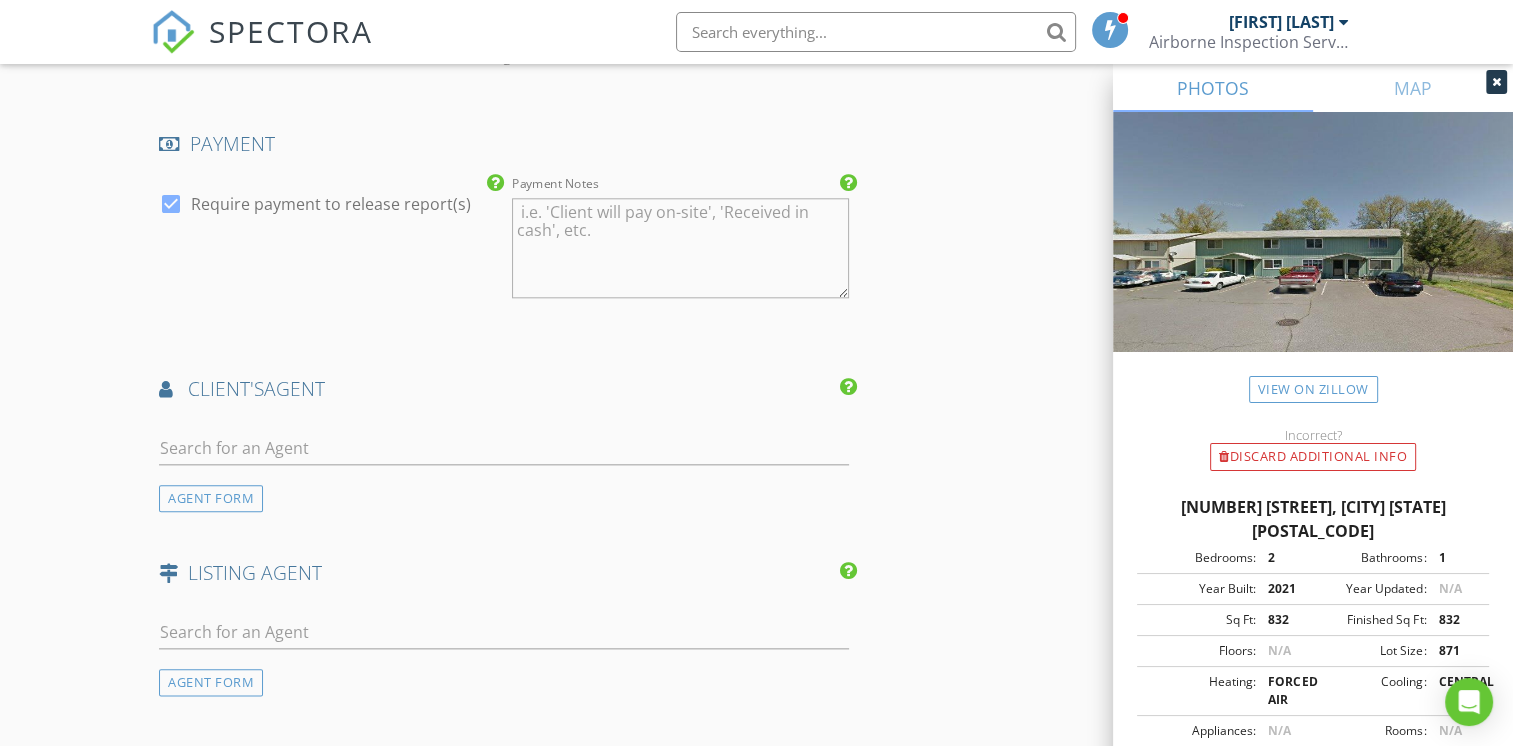 scroll, scrollTop: 2200, scrollLeft: 0, axis: vertical 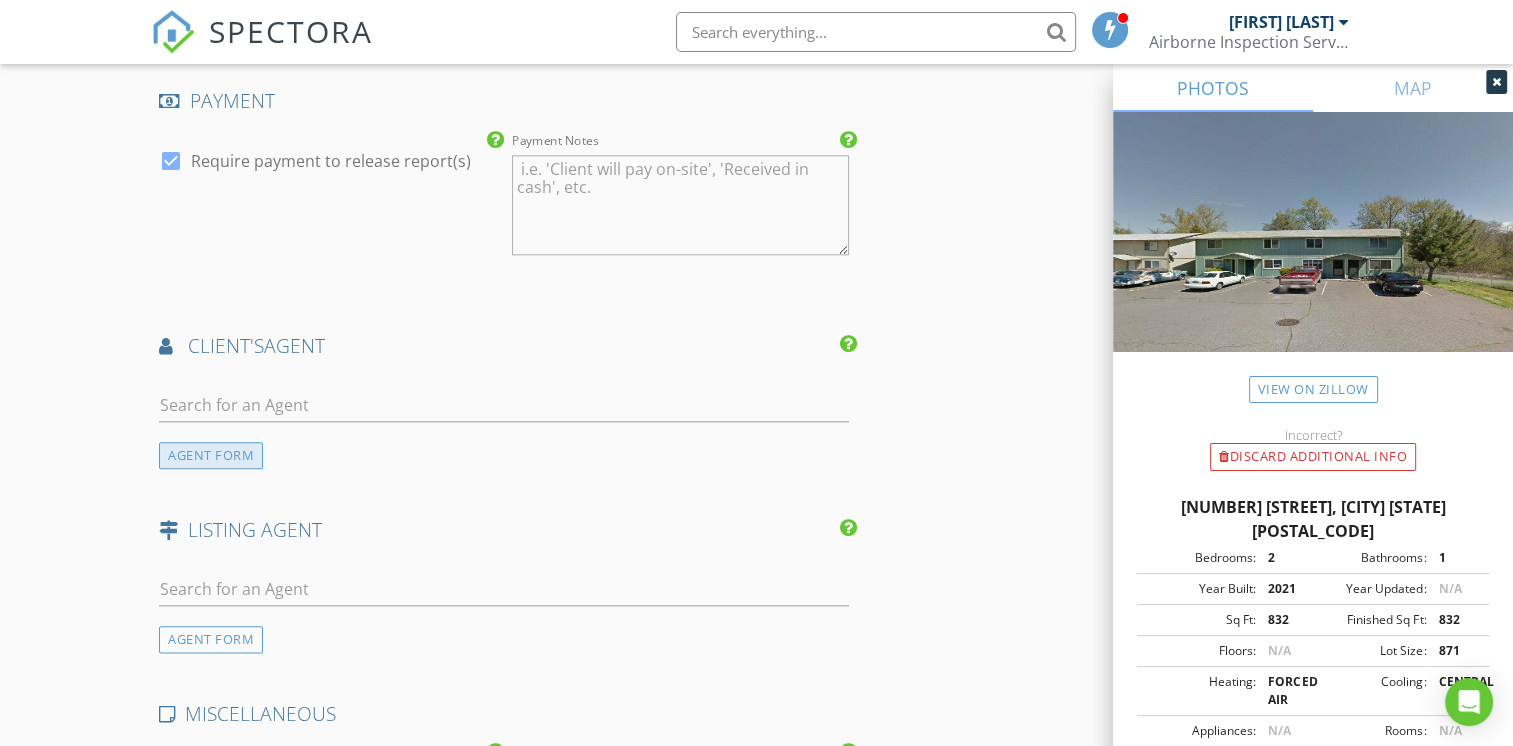 type on "355.50" 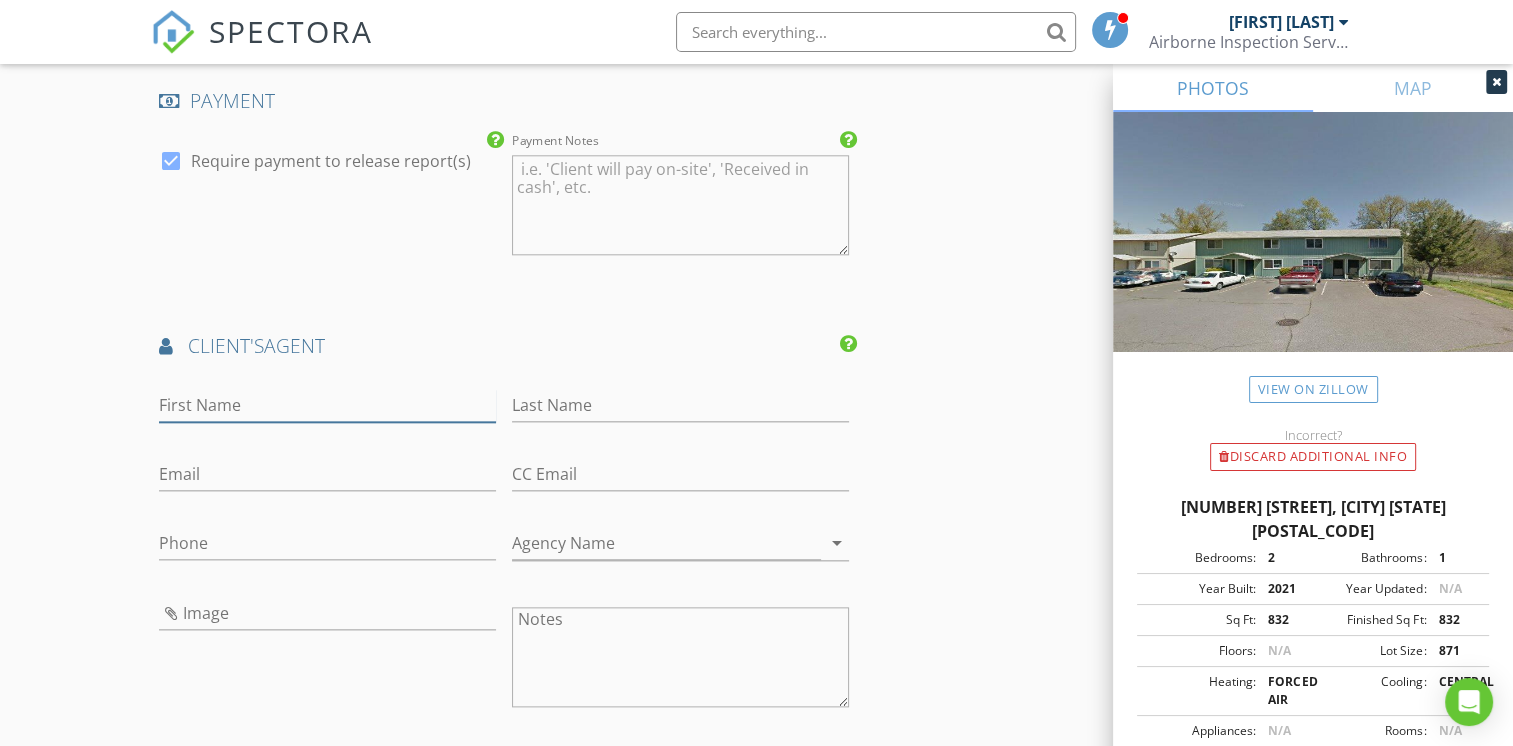 click on "First Name" at bounding box center [327, 405] 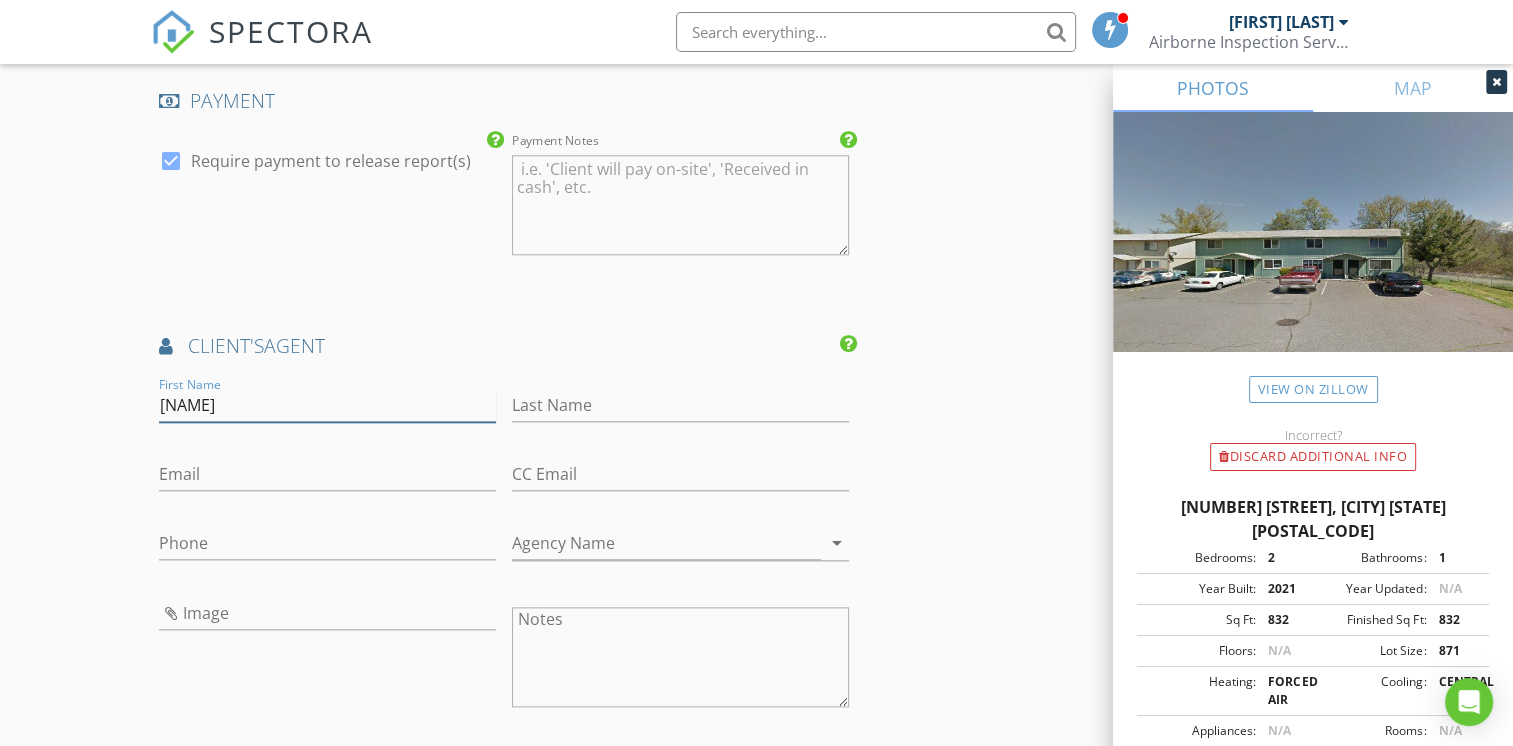 type on "Andrew" 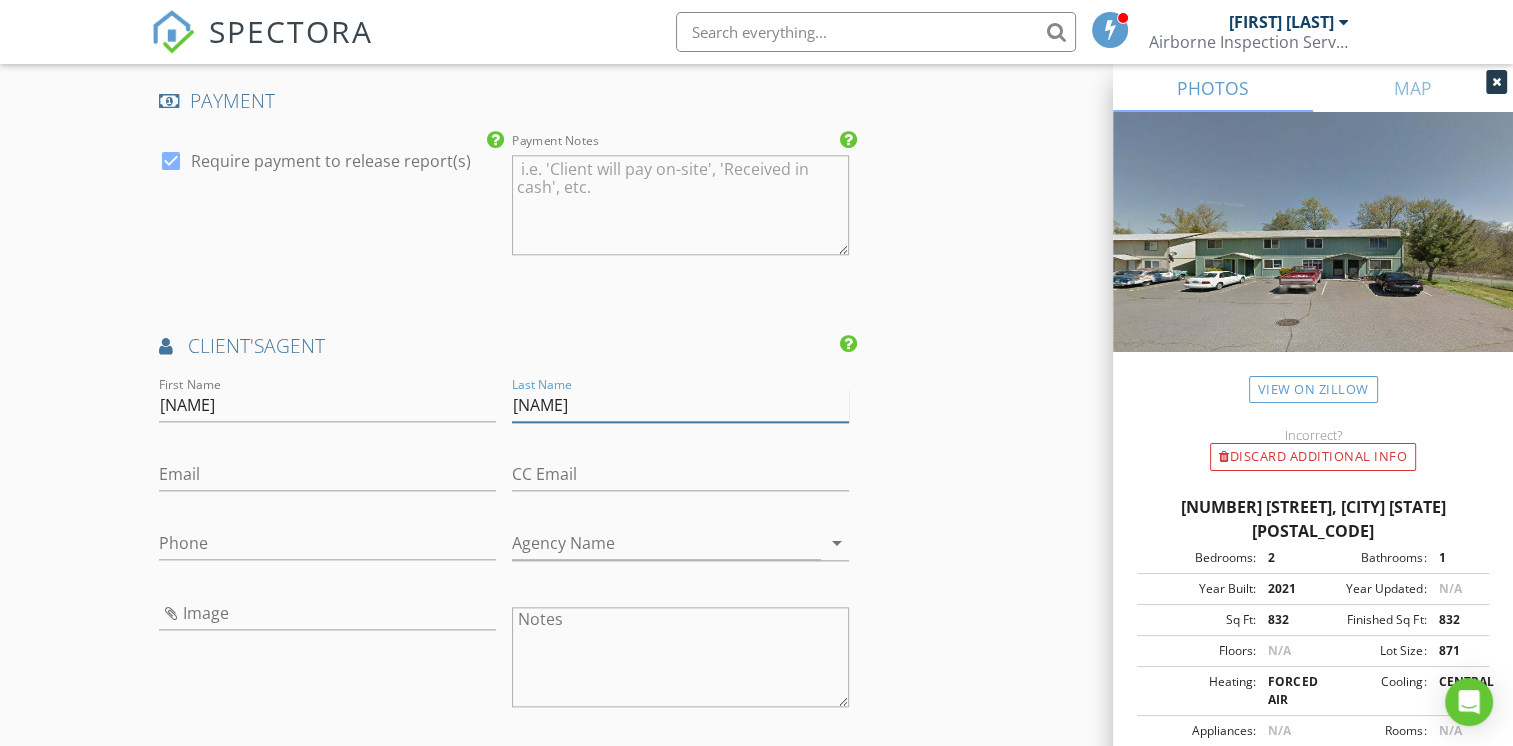 type on "Parmelee" 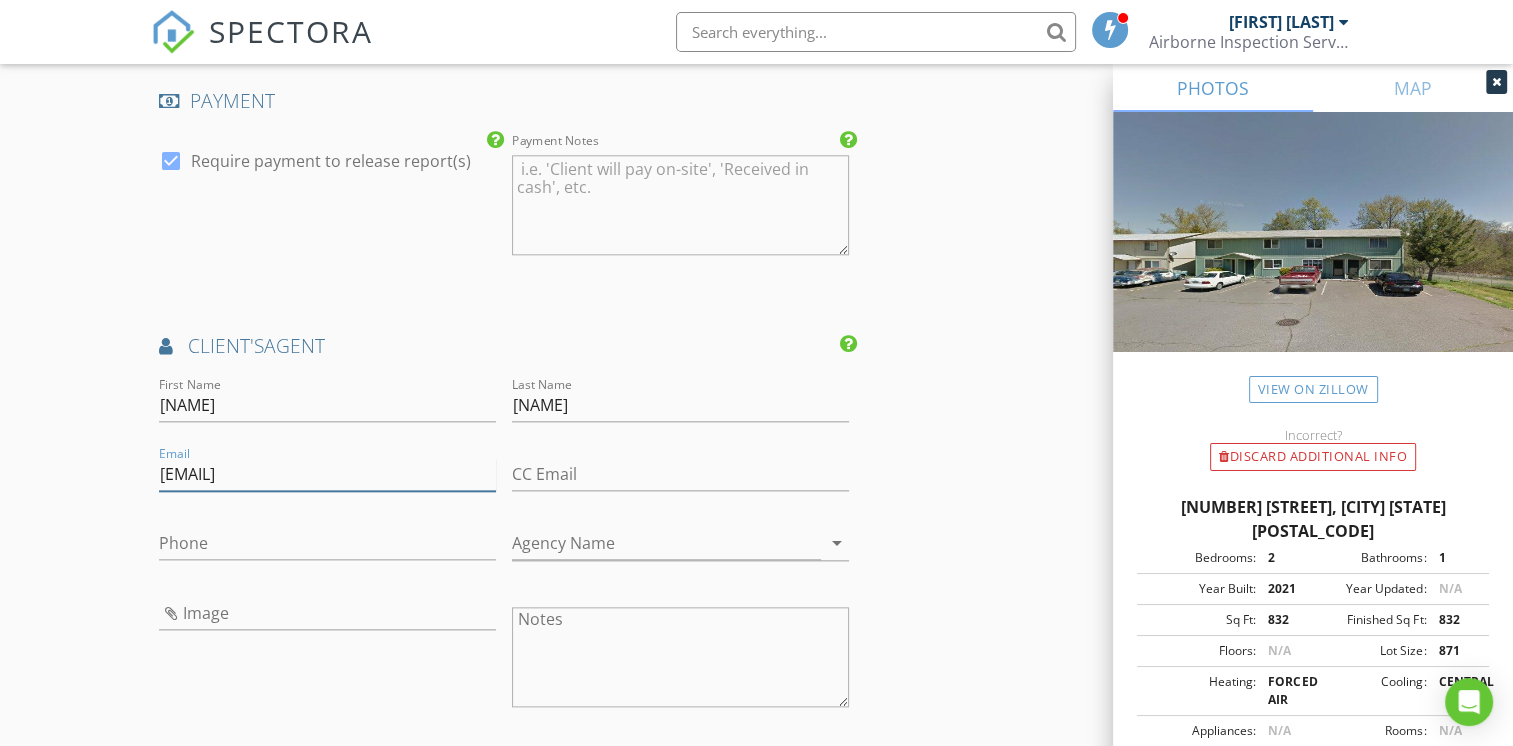 type on "andrewparmelee@windermere.com" 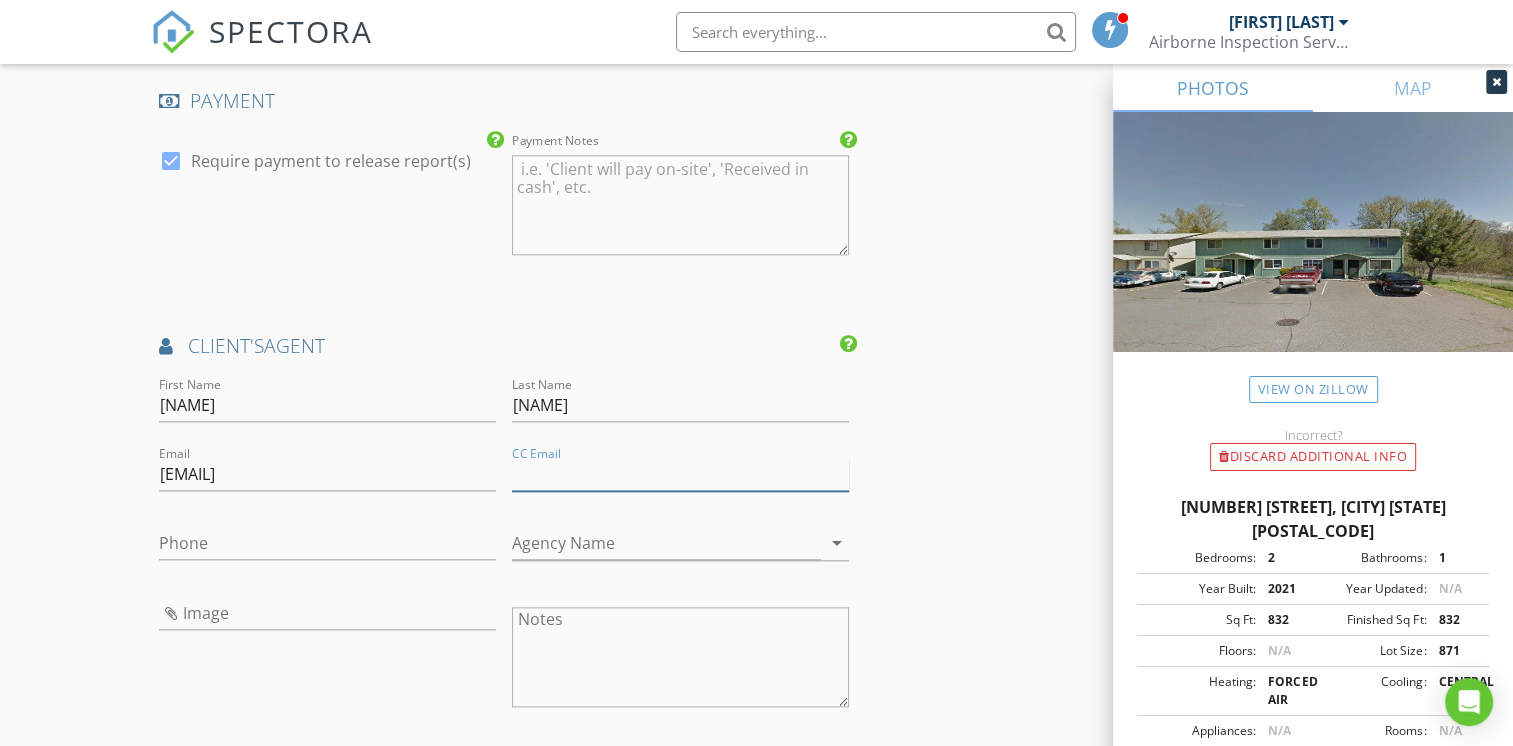 click on "CC Email" at bounding box center (680, 474) 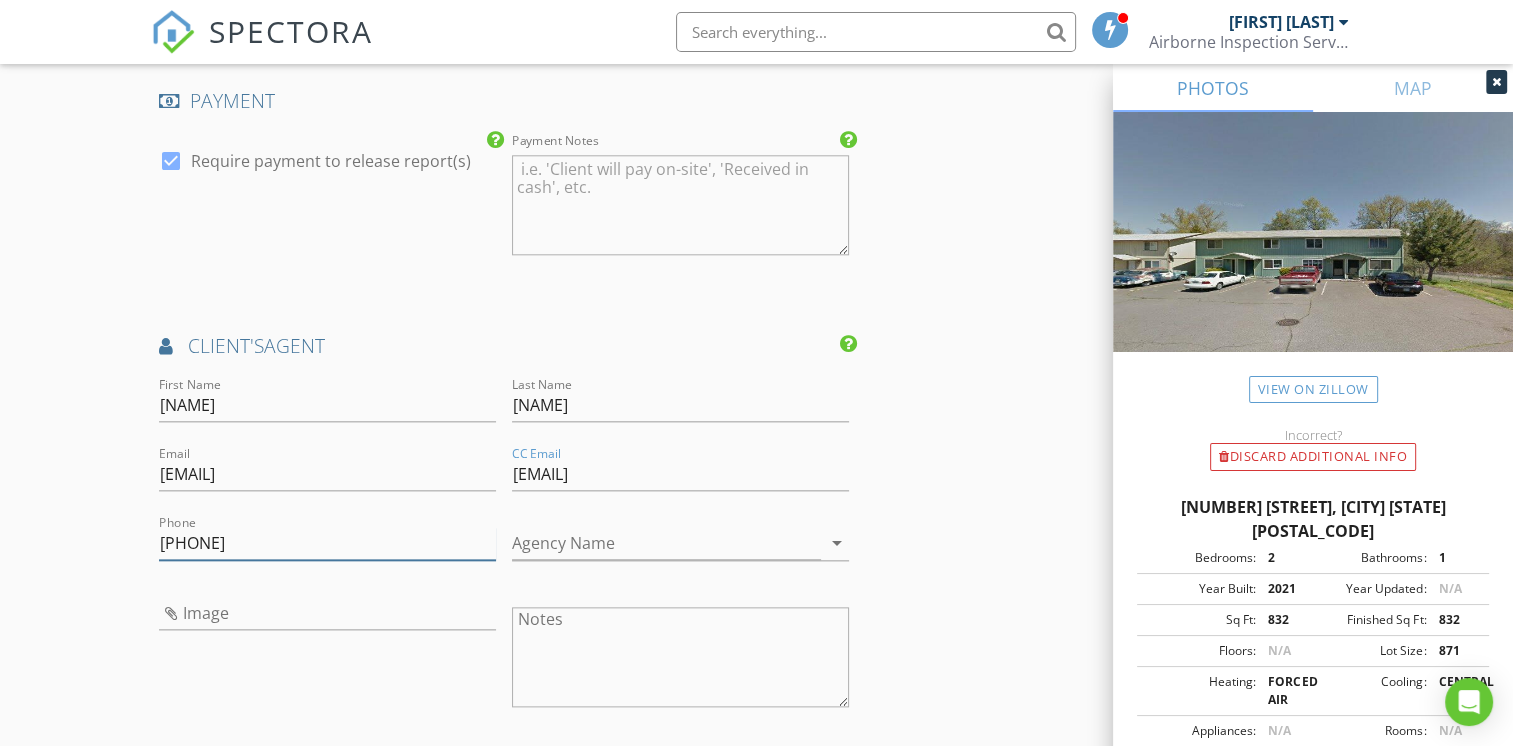 click on "541-840-3960" at bounding box center (327, 543) 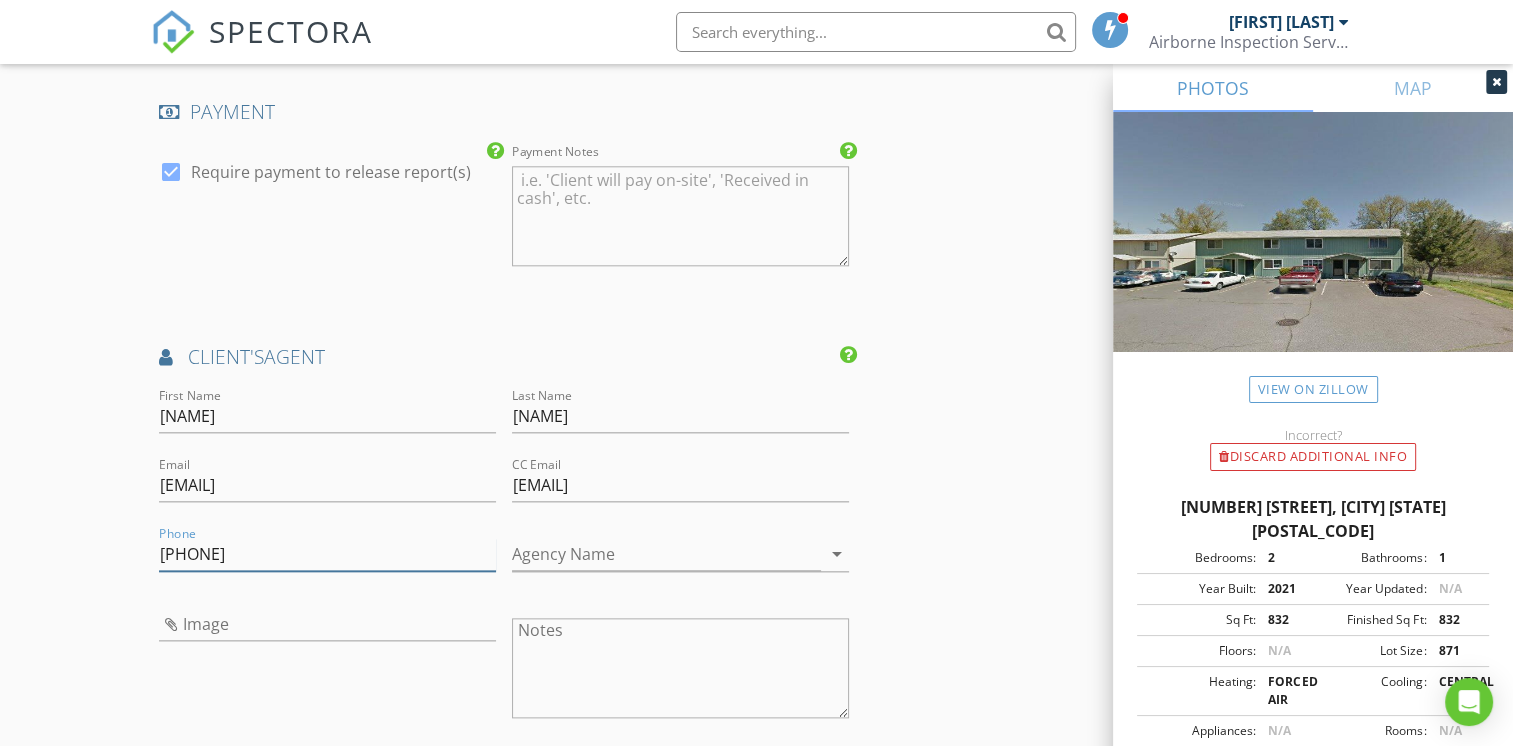 scroll, scrollTop: 2200, scrollLeft: 0, axis: vertical 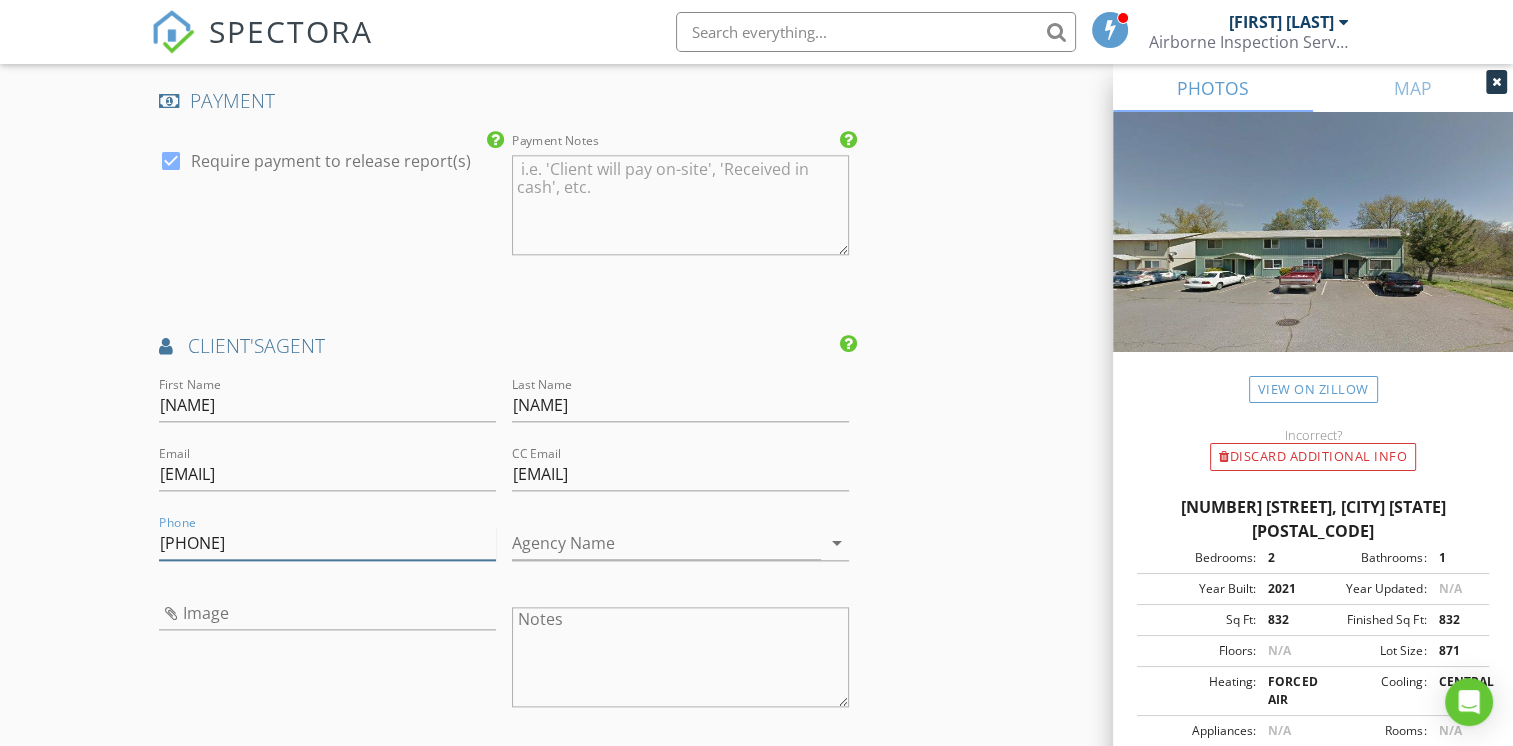 type on "541-821-1844" 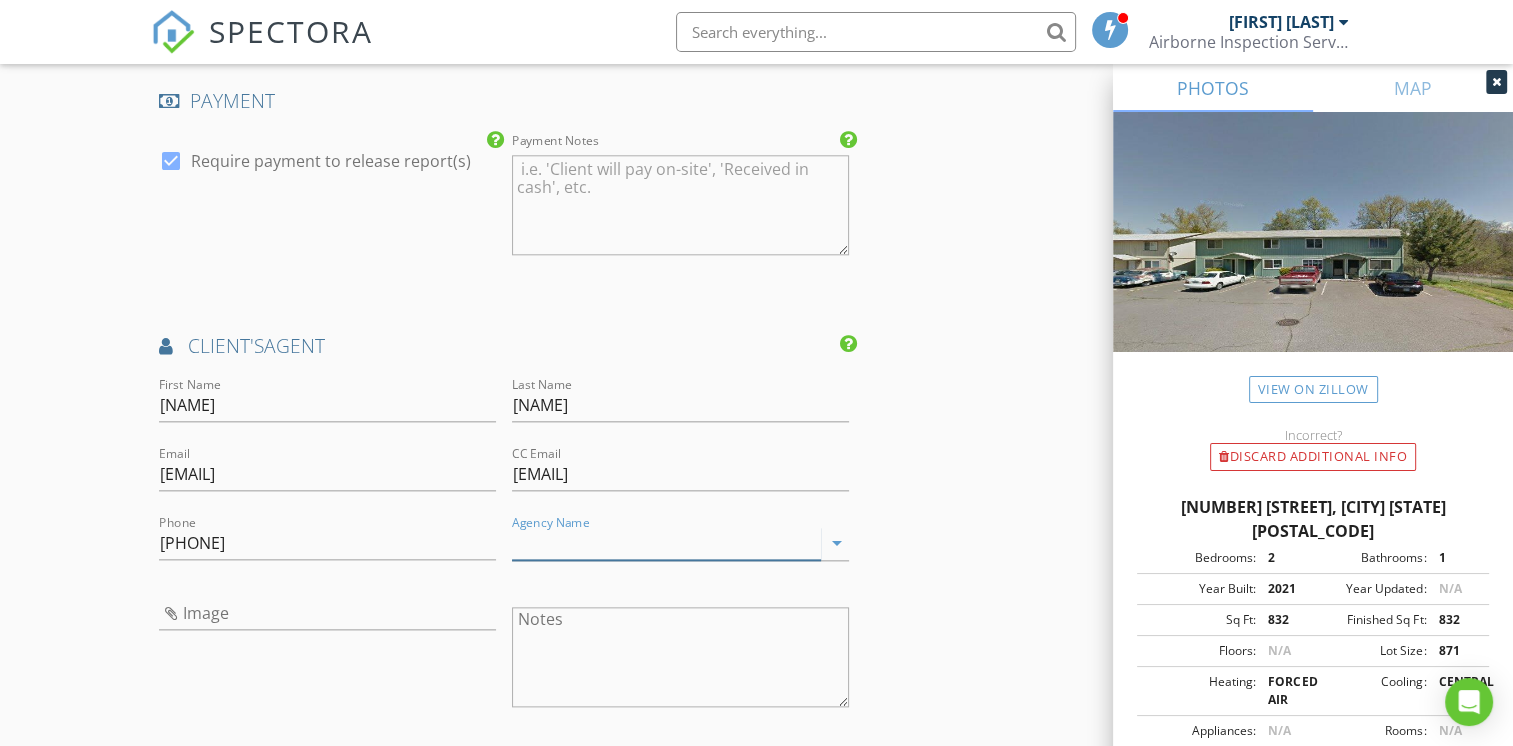 click on "Agency Name" at bounding box center [666, 543] 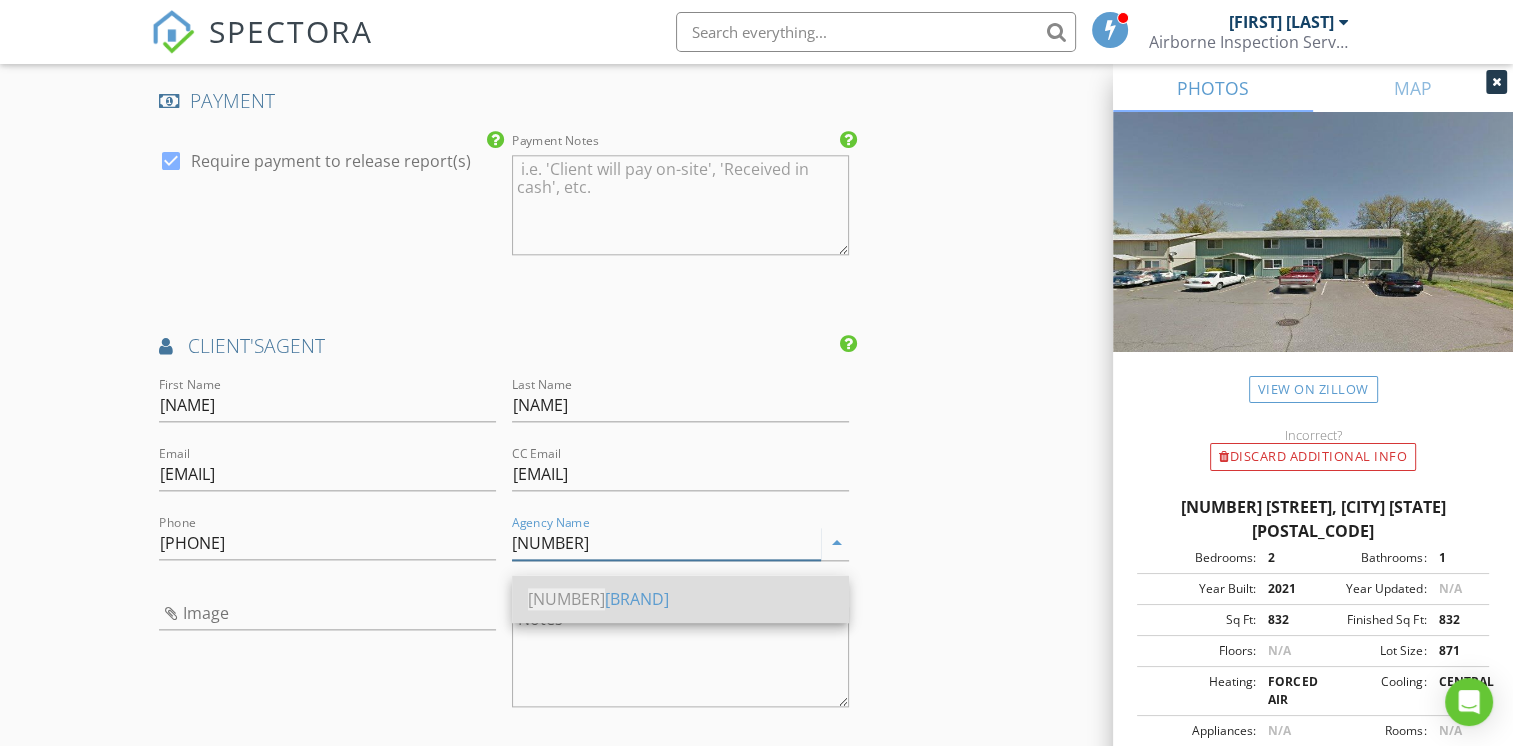 click on "007  Windermere" at bounding box center [680, 599] 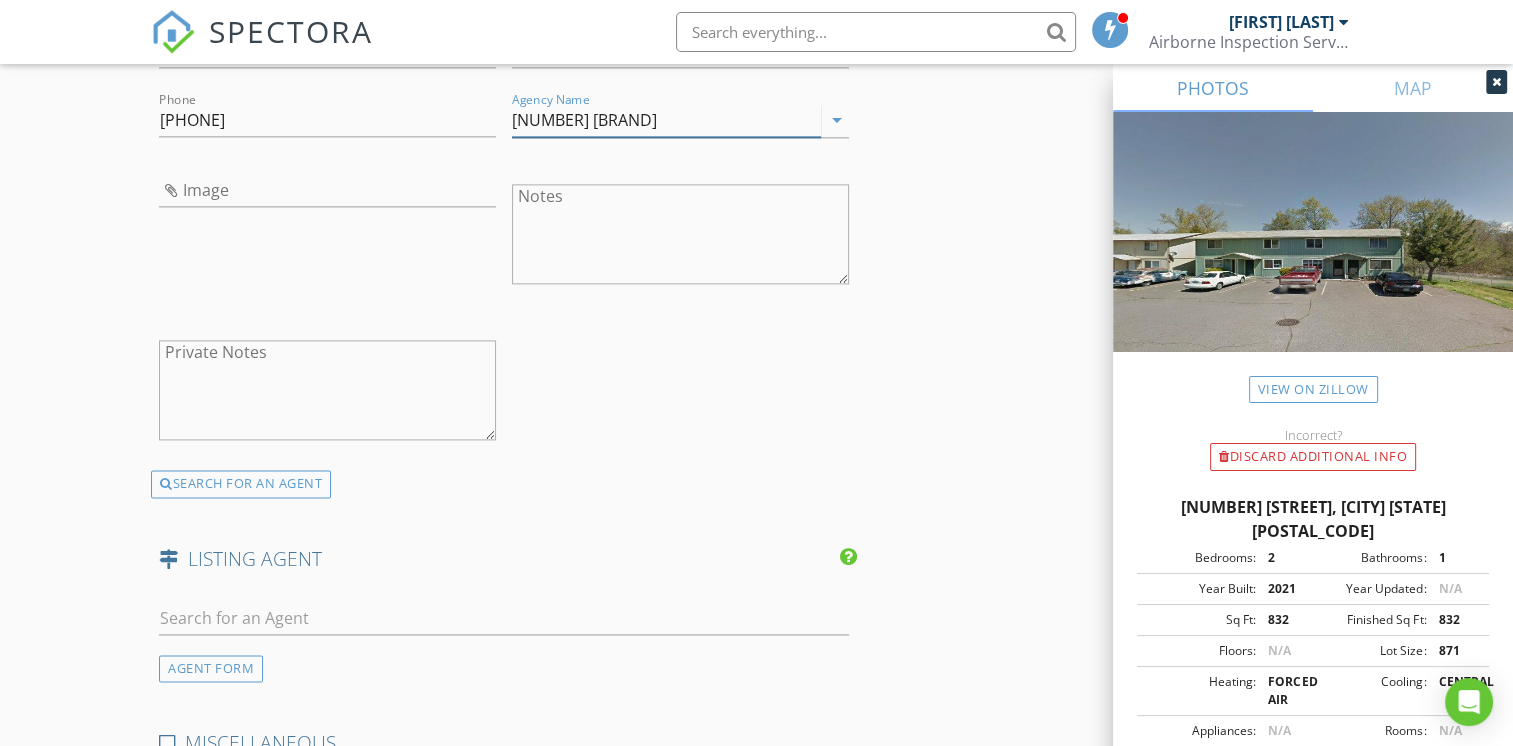scroll, scrollTop: 2800, scrollLeft: 0, axis: vertical 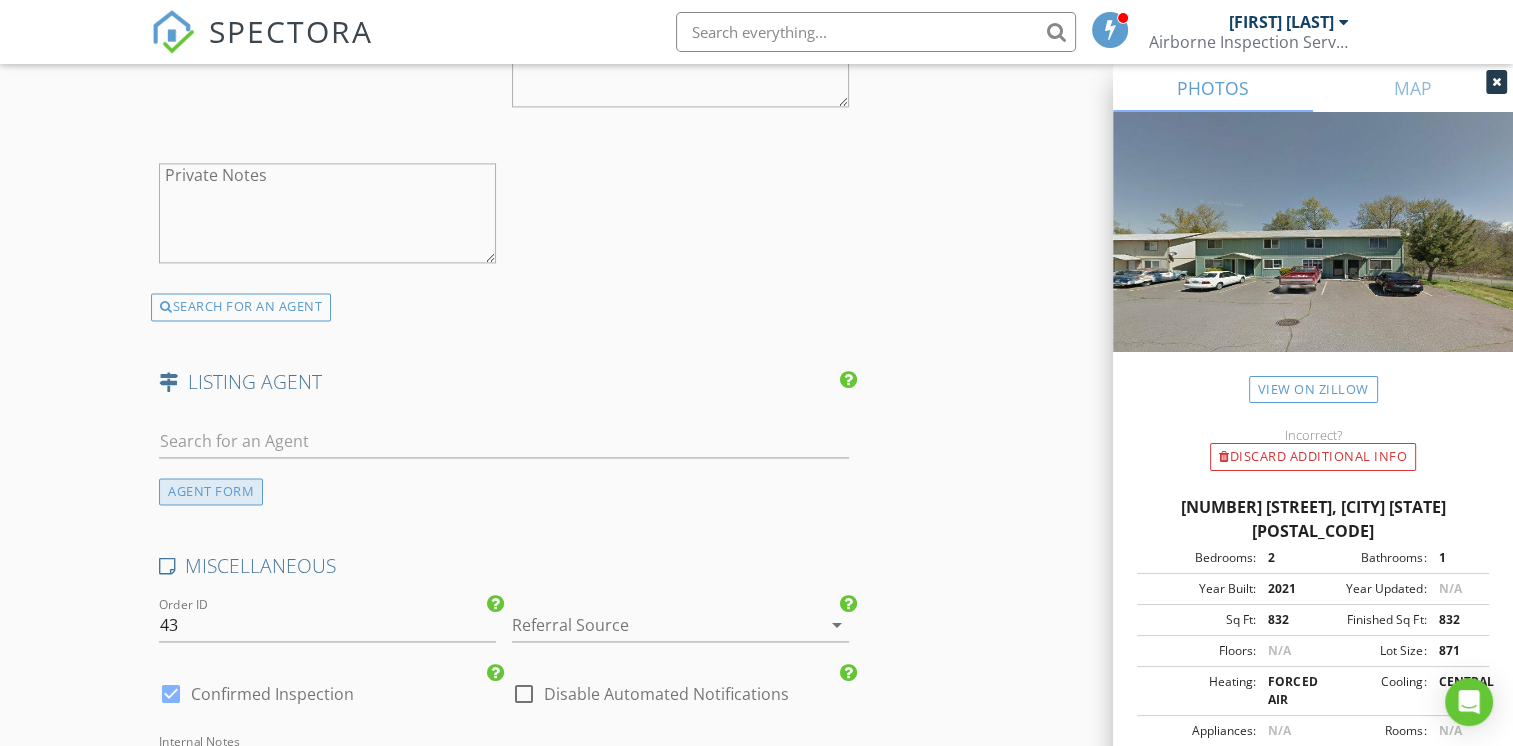 type on "007 Windermere" 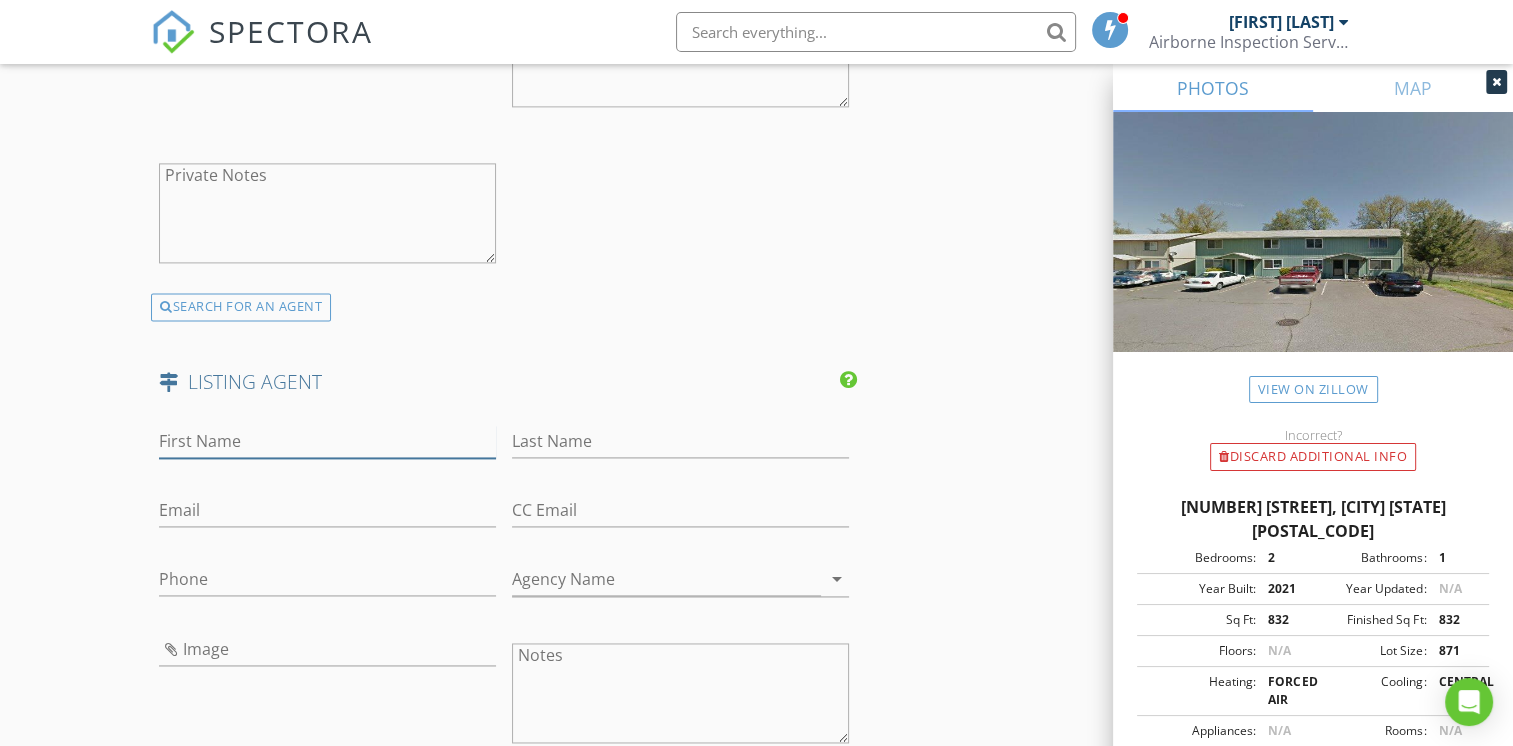 click on "First Name" at bounding box center [327, 441] 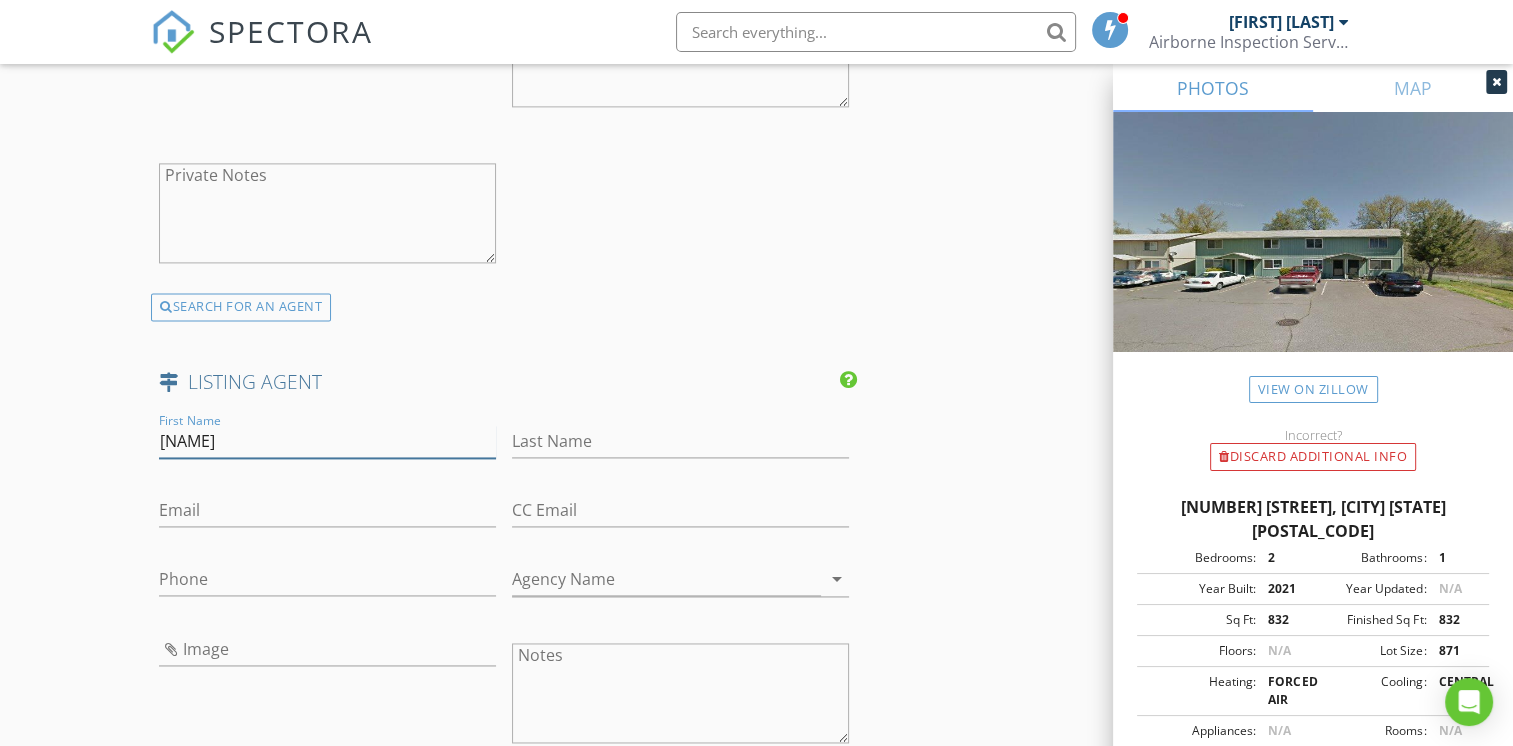 type on "Ashley" 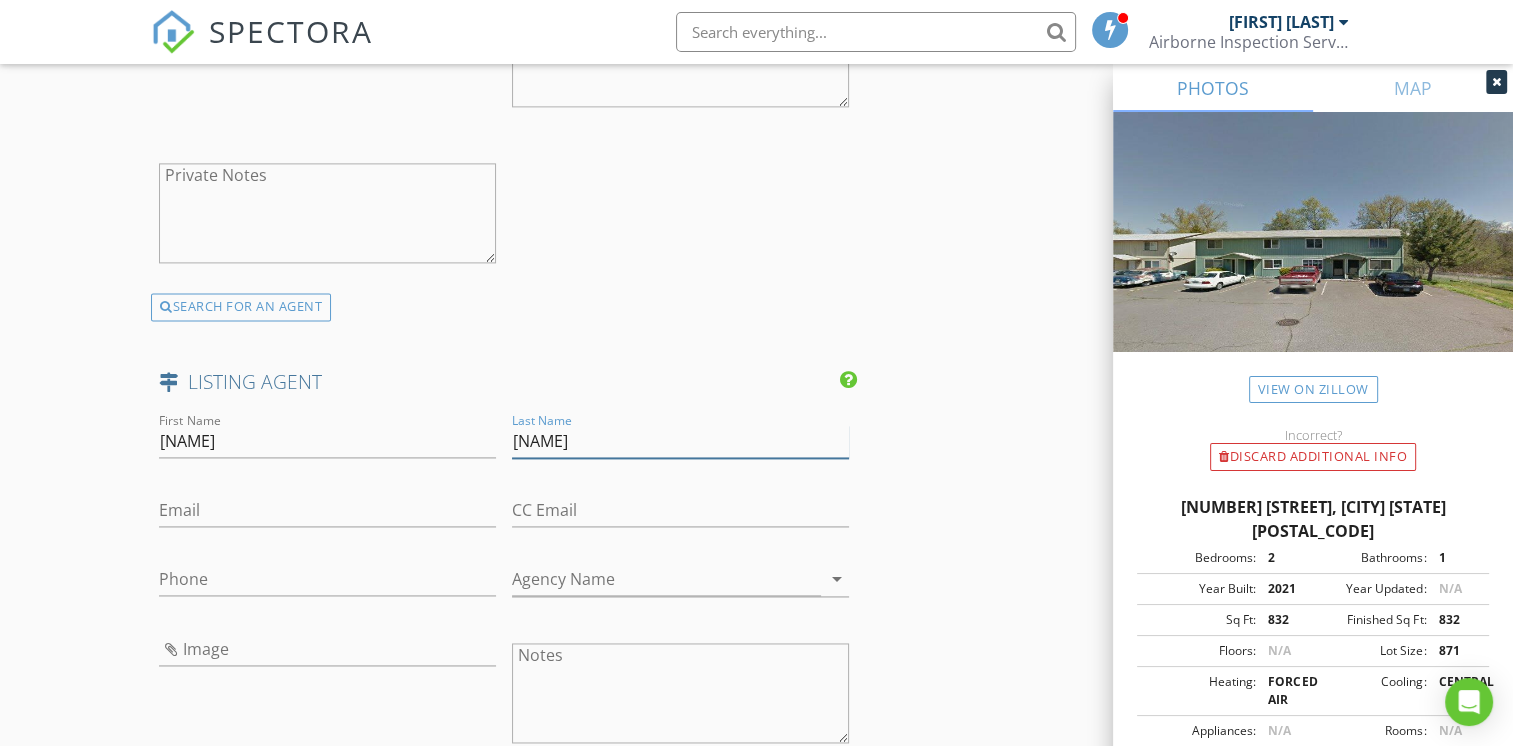 type on "Boughner" 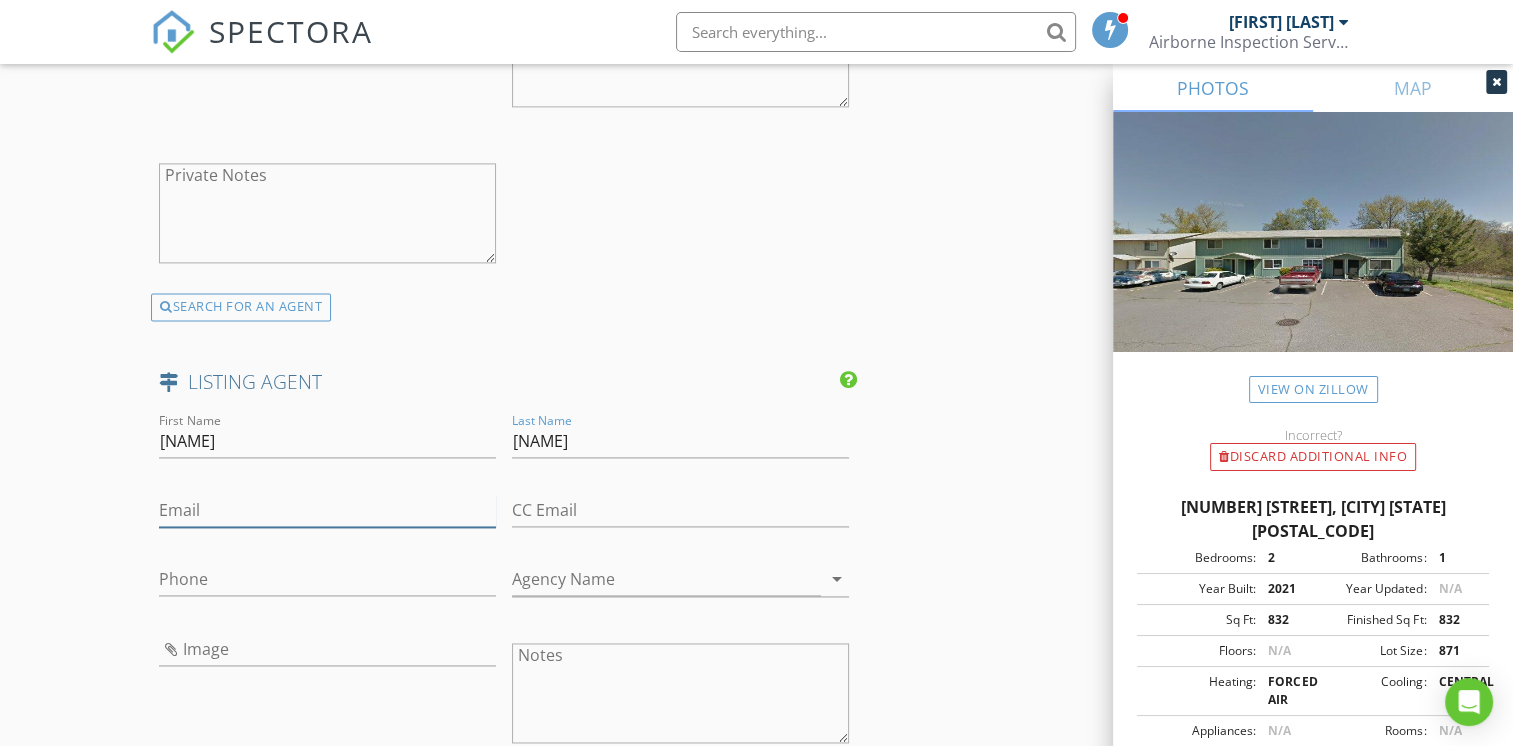 click on "Email" at bounding box center [327, 510] 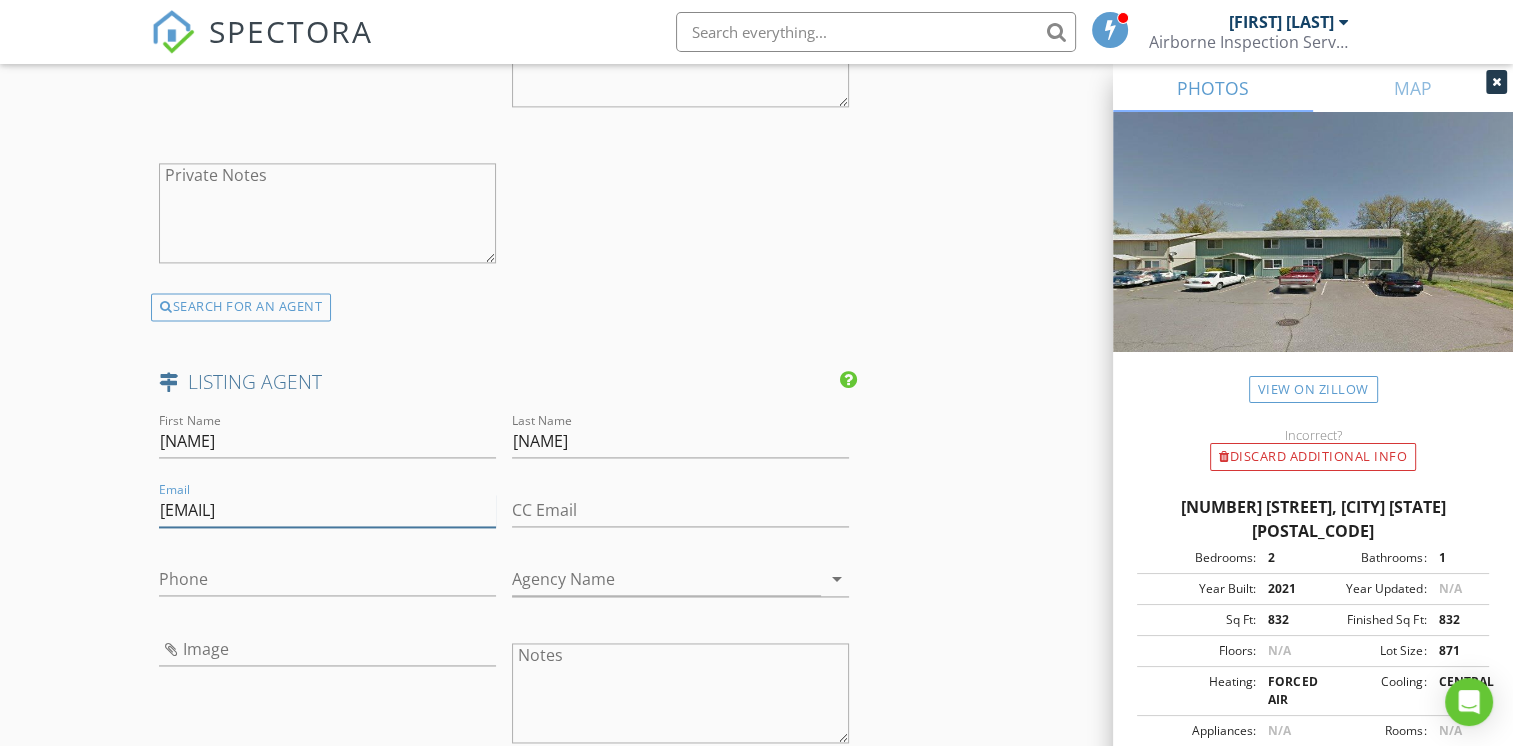 type on "ashleysboughner@gmail.com" 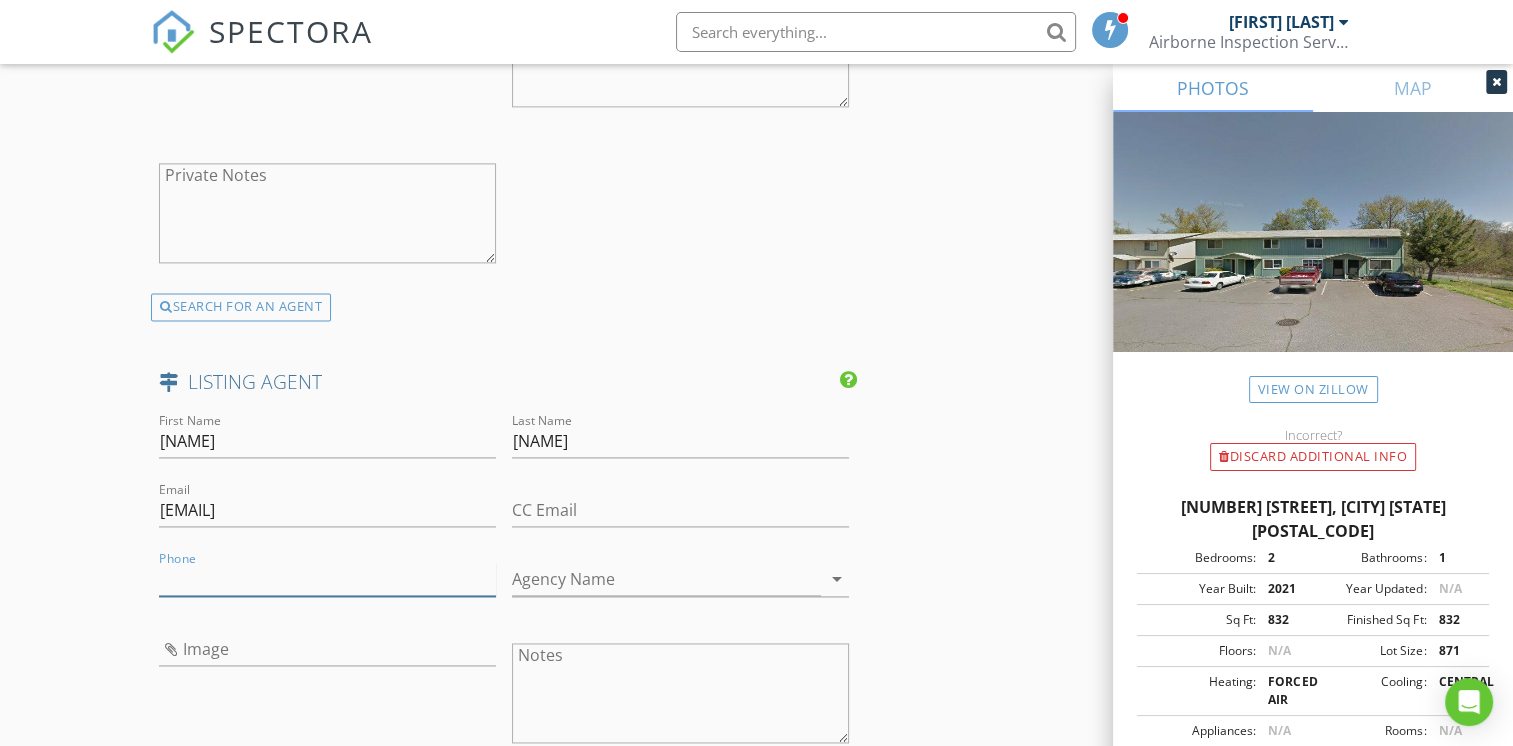 click on "Phone" at bounding box center (327, 579) 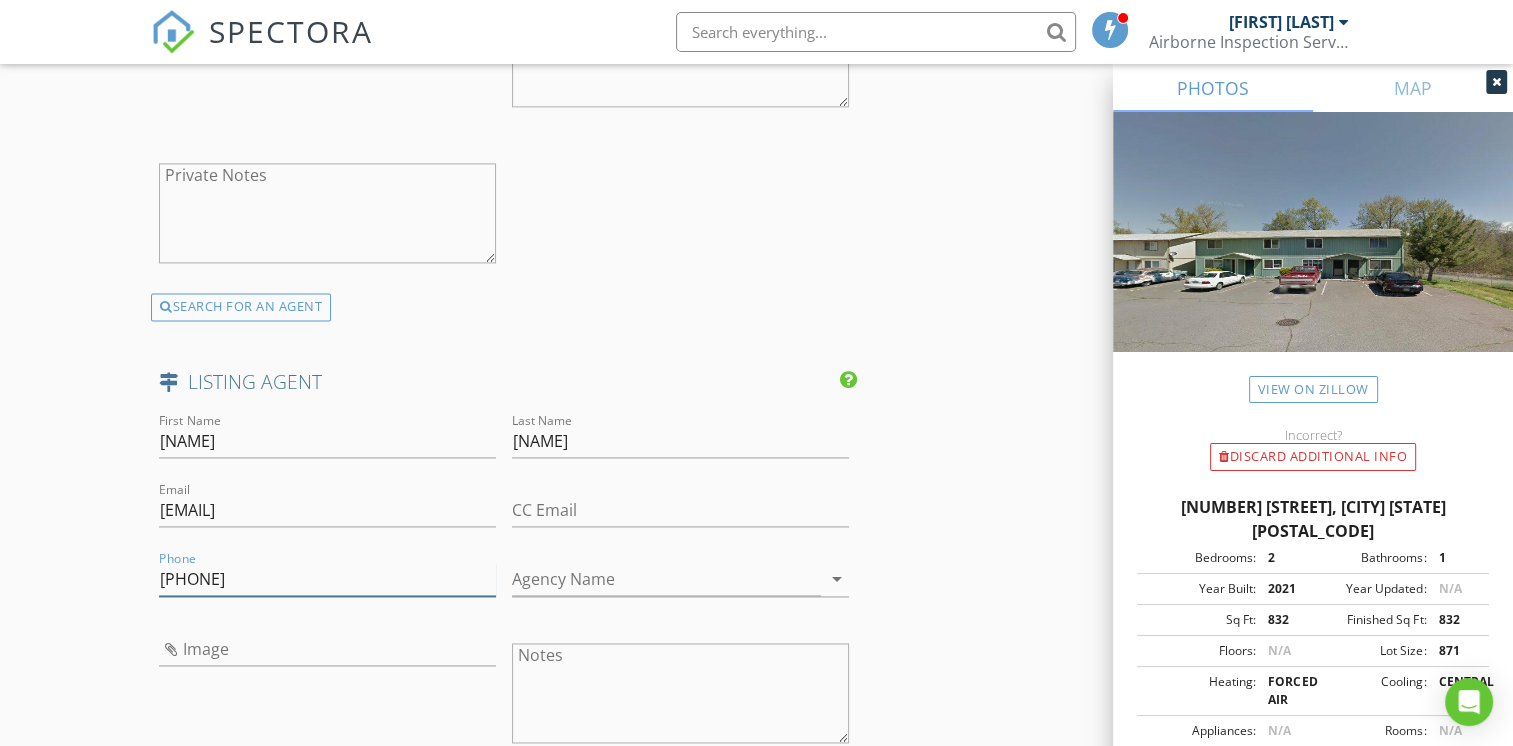 type on "541-690-7401" 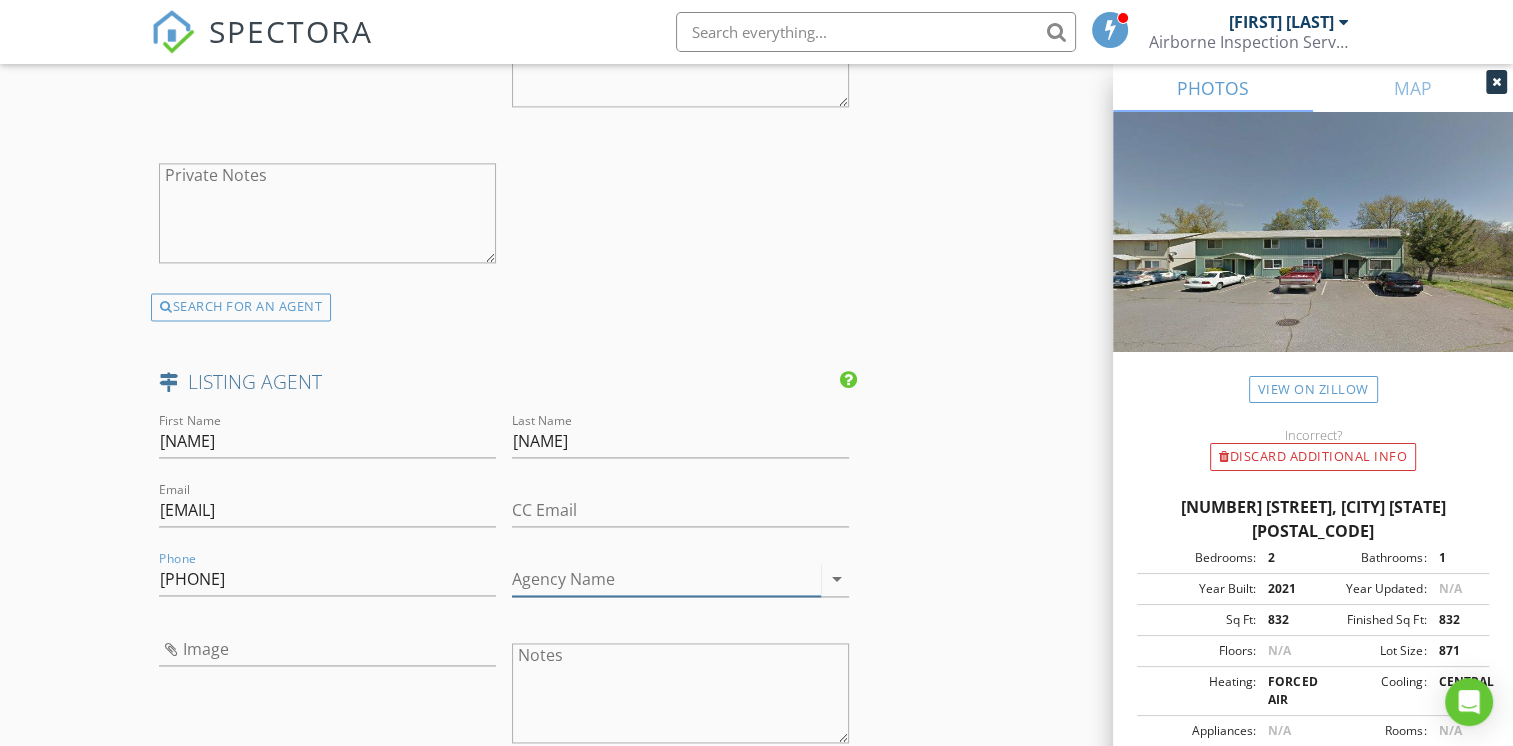 click on "Agency Name" at bounding box center [666, 579] 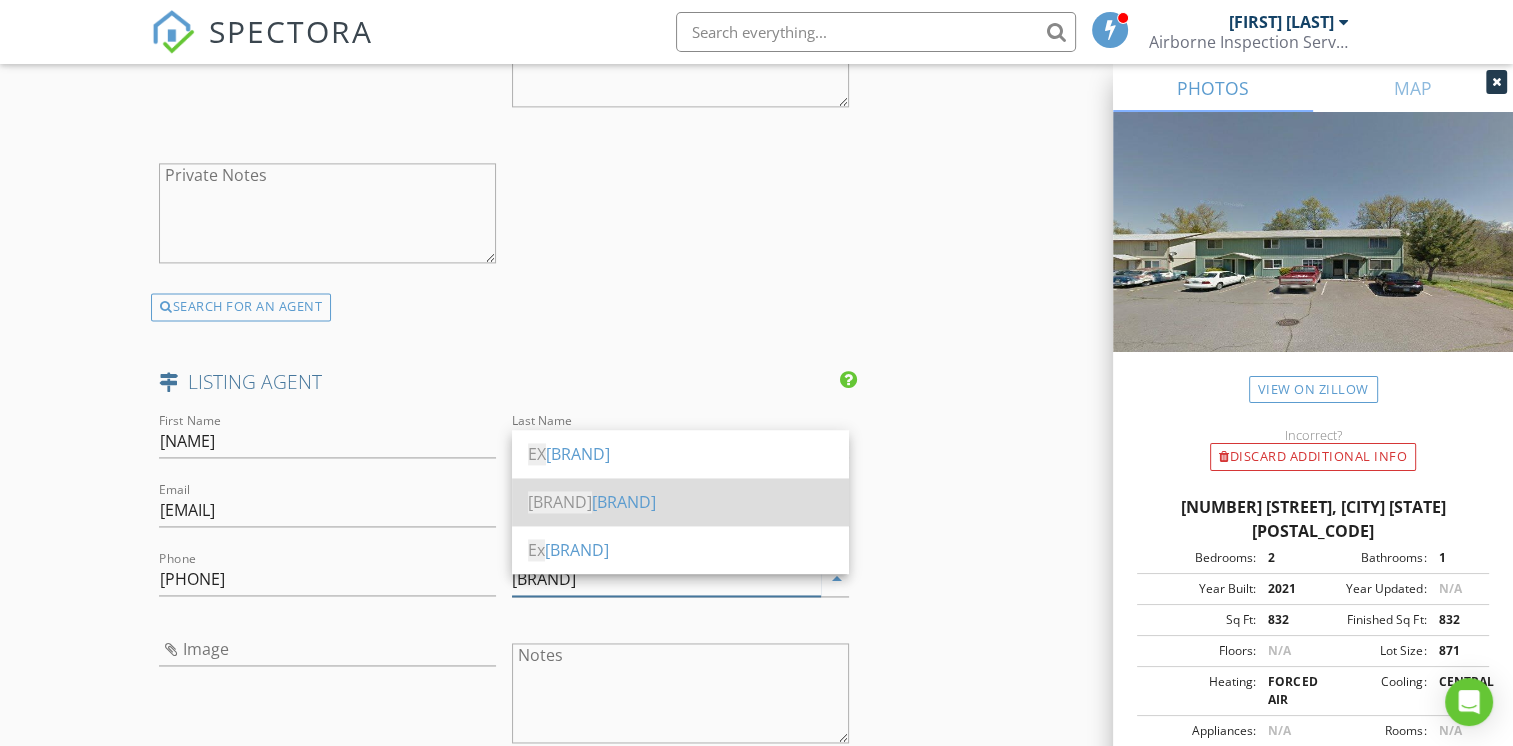 click on "eX p Realty LLC" at bounding box center (680, 454) 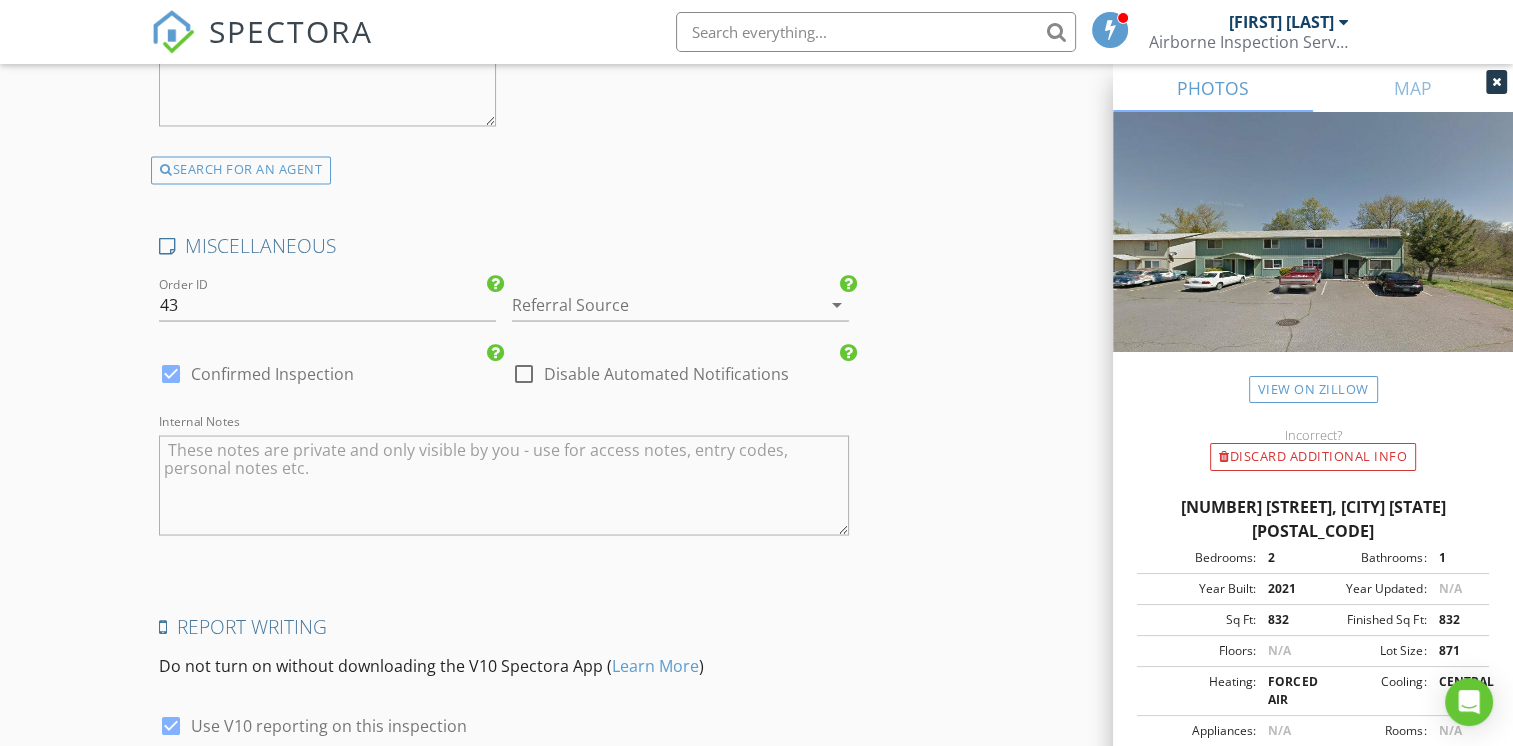 scroll, scrollTop: 3600, scrollLeft: 0, axis: vertical 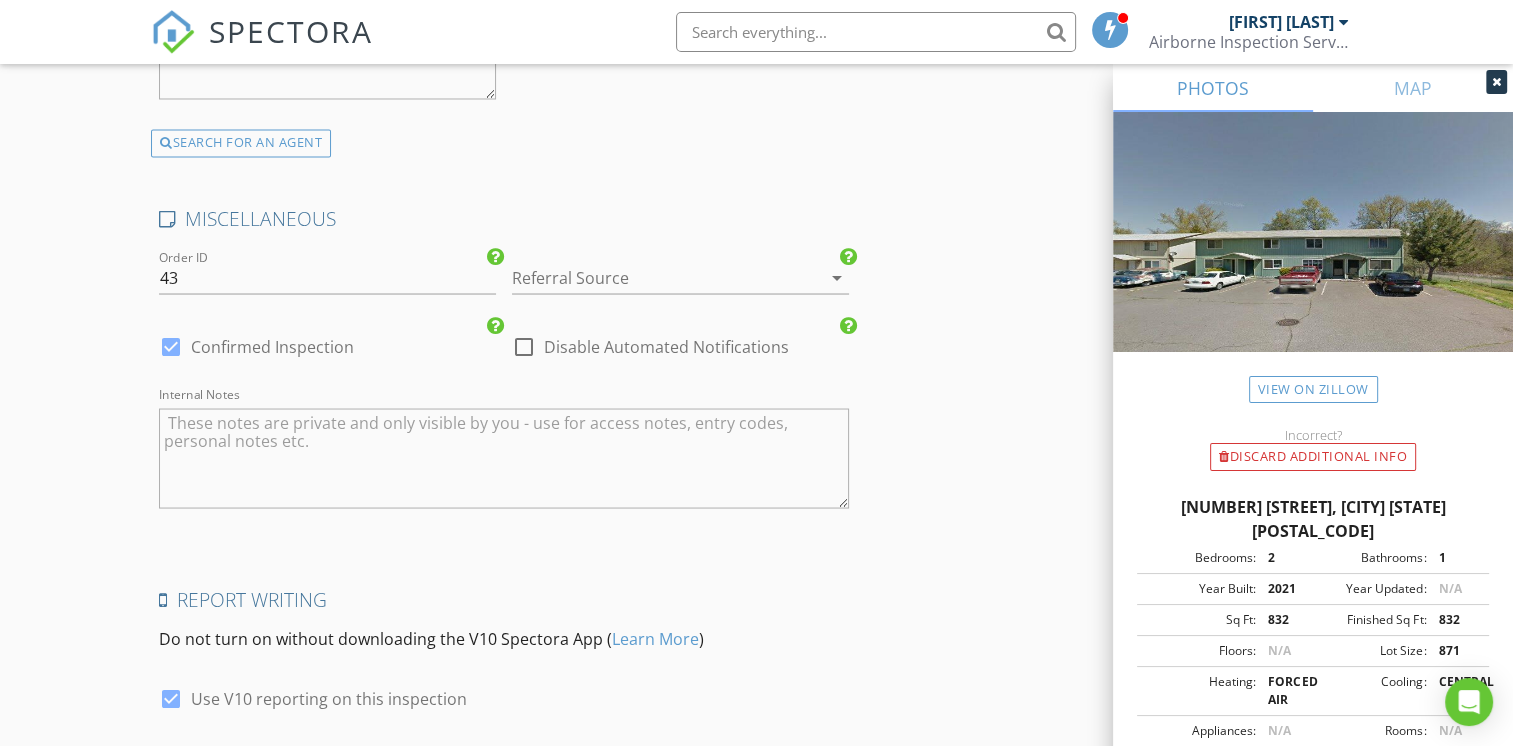 type on "eXp Realty LLC" 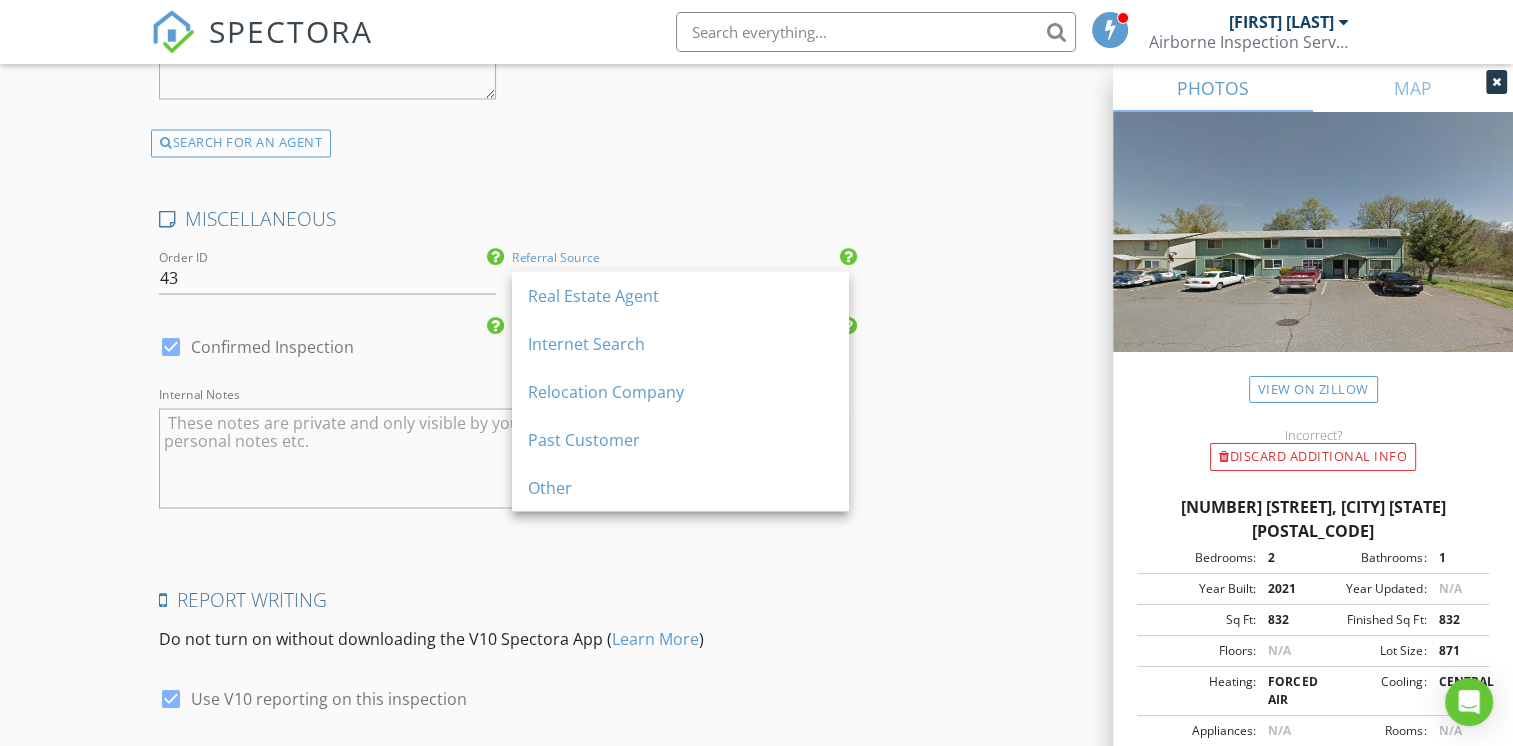 click on "INSPECTOR(S)
check_box   Nathaniel Cook   PRIMARY   Nathaniel Cook arrow_drop_down   check_box_outline_blank Nathaniel Cook specifically requested
Date/Time
07/11/2025 1:00 PM
Location
Address Search       Address 610 N Main St   Unit 1A   City Phoenix   State OR   Zip 97535   County Jackson     Square Feet 832   Year Built 2021   Foundation arrow_drop_down
client
check_box Enable Client CC email for this inspection   Client Search     check_box_outline_blank Client is a Company/Organization     First Name Gatlin   Last Name Webb   Email webbgatlin@gmail.com   CC Email   Phone 541-218-4341           Notes   Private Notes
ADD ADDITIONAL client
SERVICES
check_box   Residential Inspection   Residential Inspection arrow_drop_down     Select Discount Code arrow_drop_down    Charges" at bounding box center [756, -1259] 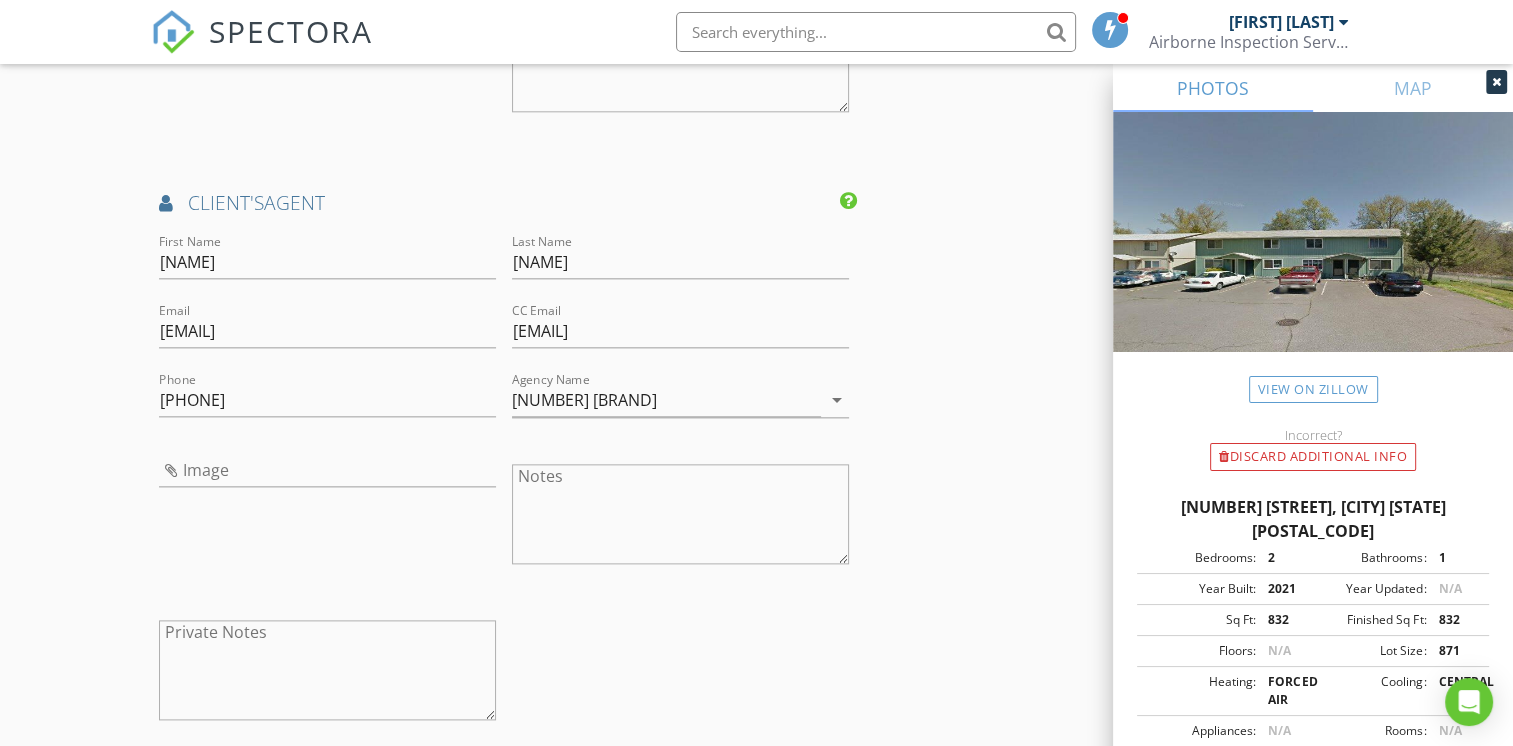 scroll, scrollTop: 2200, scrollLeft: 0, axis: vertical 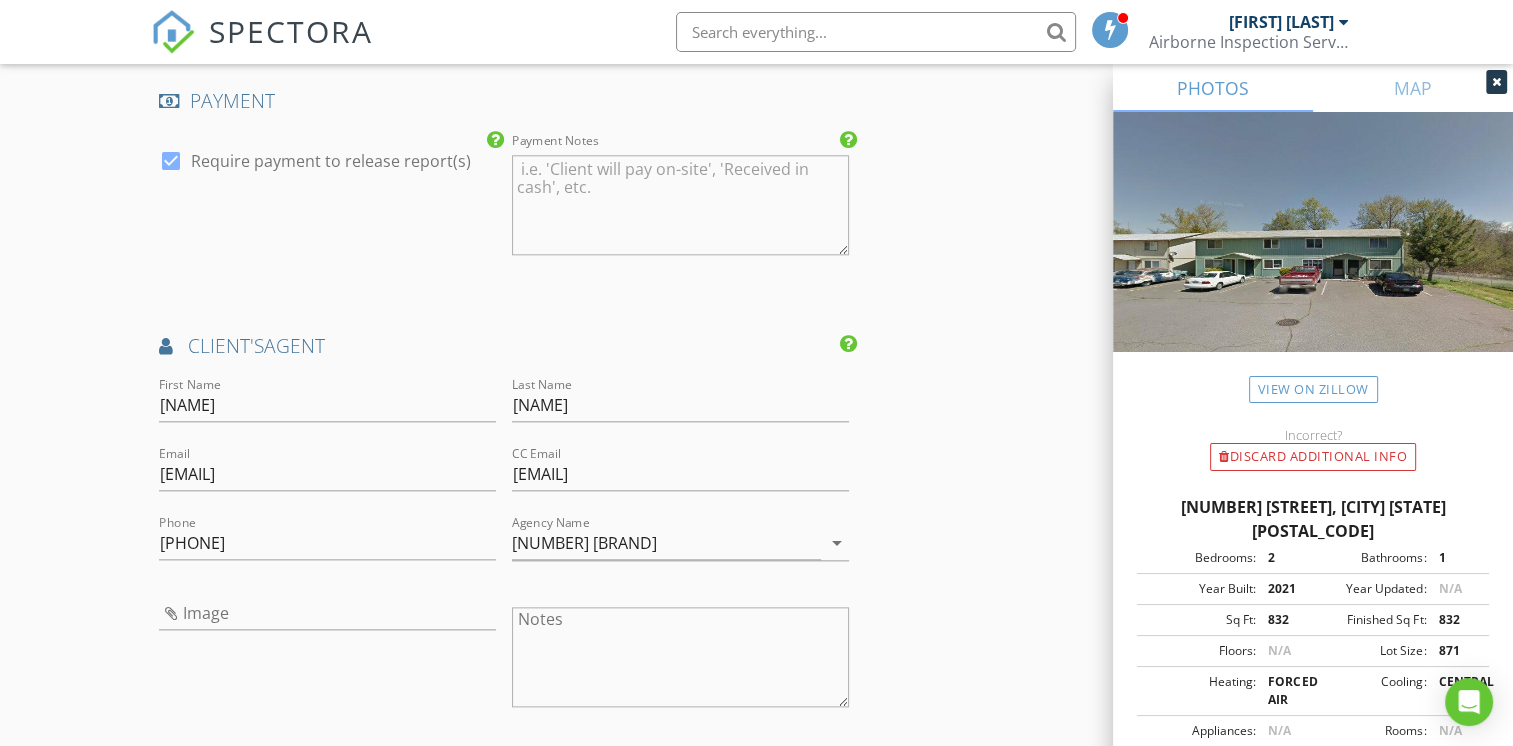 click on "INSPECTOR(S)
check_box   Nathaniel Cook   PRIMARY   Nathaniel Cook arrow_drop_down   check_box_outline_blank Nathaniel Cook specifically requested
Date/Time
07/11/2025 1:00 PM
Location
Address Search       Address 610 N Main St   Unit 1A   City Phoenix   State OR   Zip 97535   County Jackson     Square Feet 832   Year Built 2021   Foundation arrow_drop_down
client
check_box Enable Client CC email for this inspection   Client Search     check_box_outline_blank Client is a Company/Organization     First Name Gatlin   Last Name Webb   Email webbgatlin@gmail.com   CC Email   Phone 541-218-4341           Notes   Private Notes
ADD ADDITIONAL client
SERVICES
check_box   Residential Inspection   Residential Inspection arrow_drop_down     Select Discount Code arrow_drop_down    Charges" at bounding box center (756, 141) 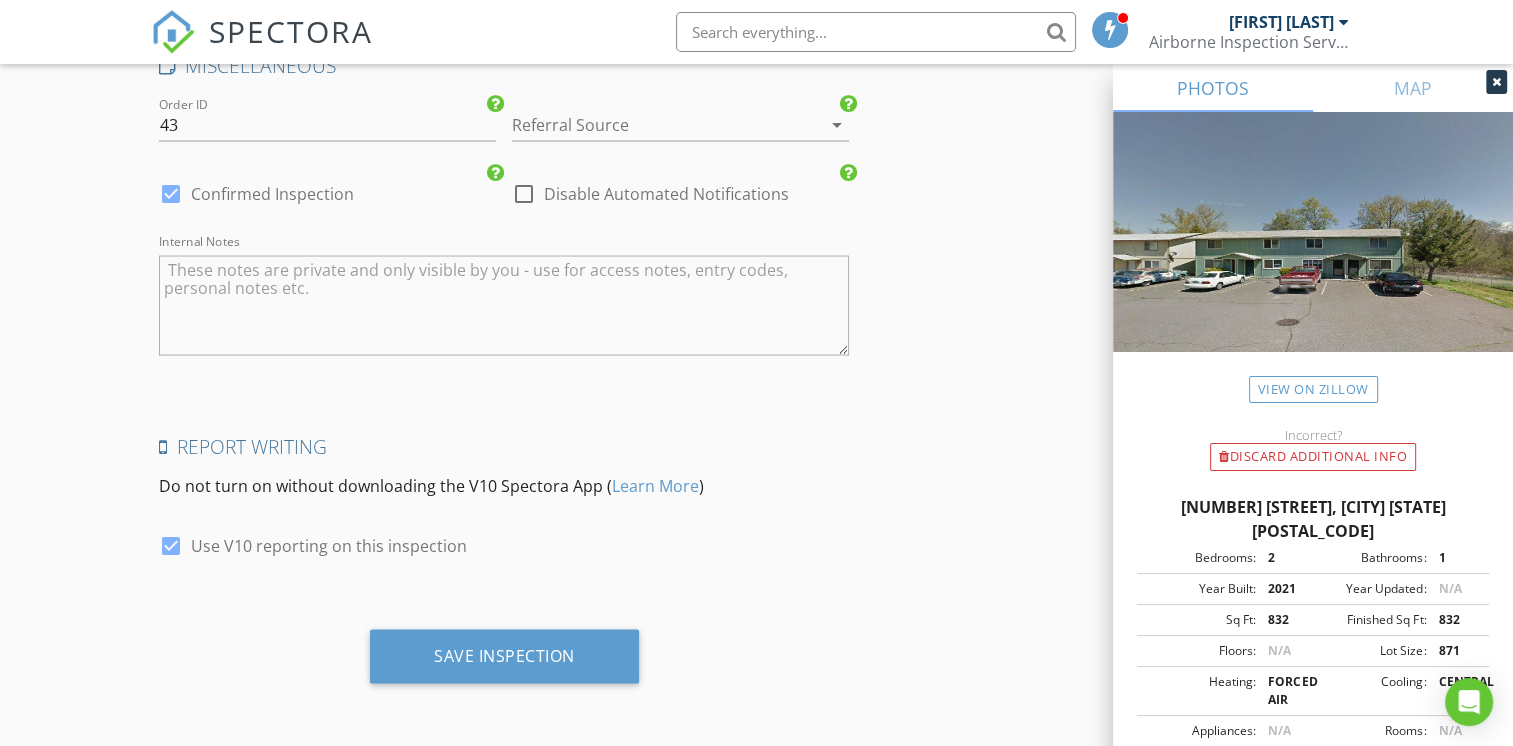 scroll, scrollTop: 3762, scrollLeft: 0, axis: vertical 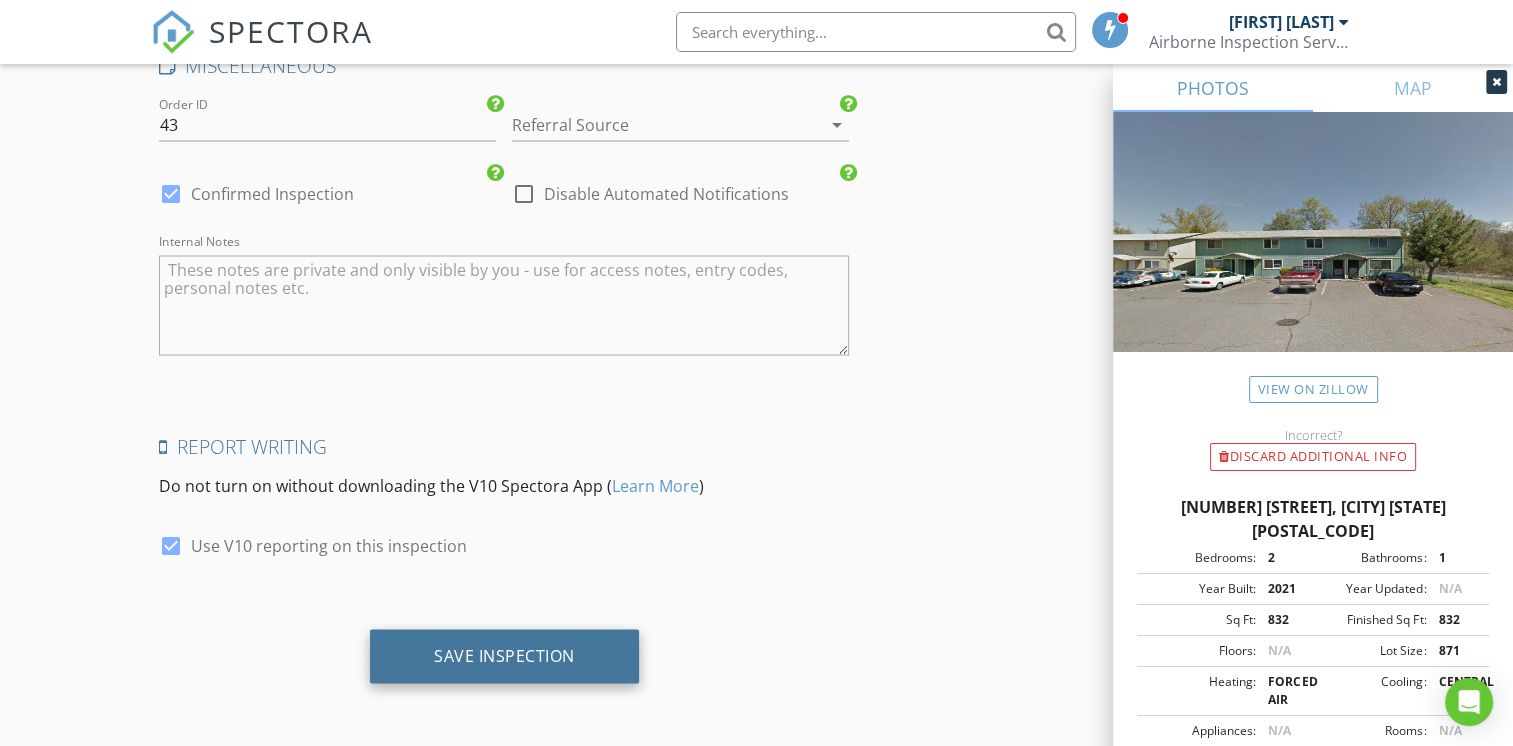 click on "Save Inspection" at bounding box center (504, 655) 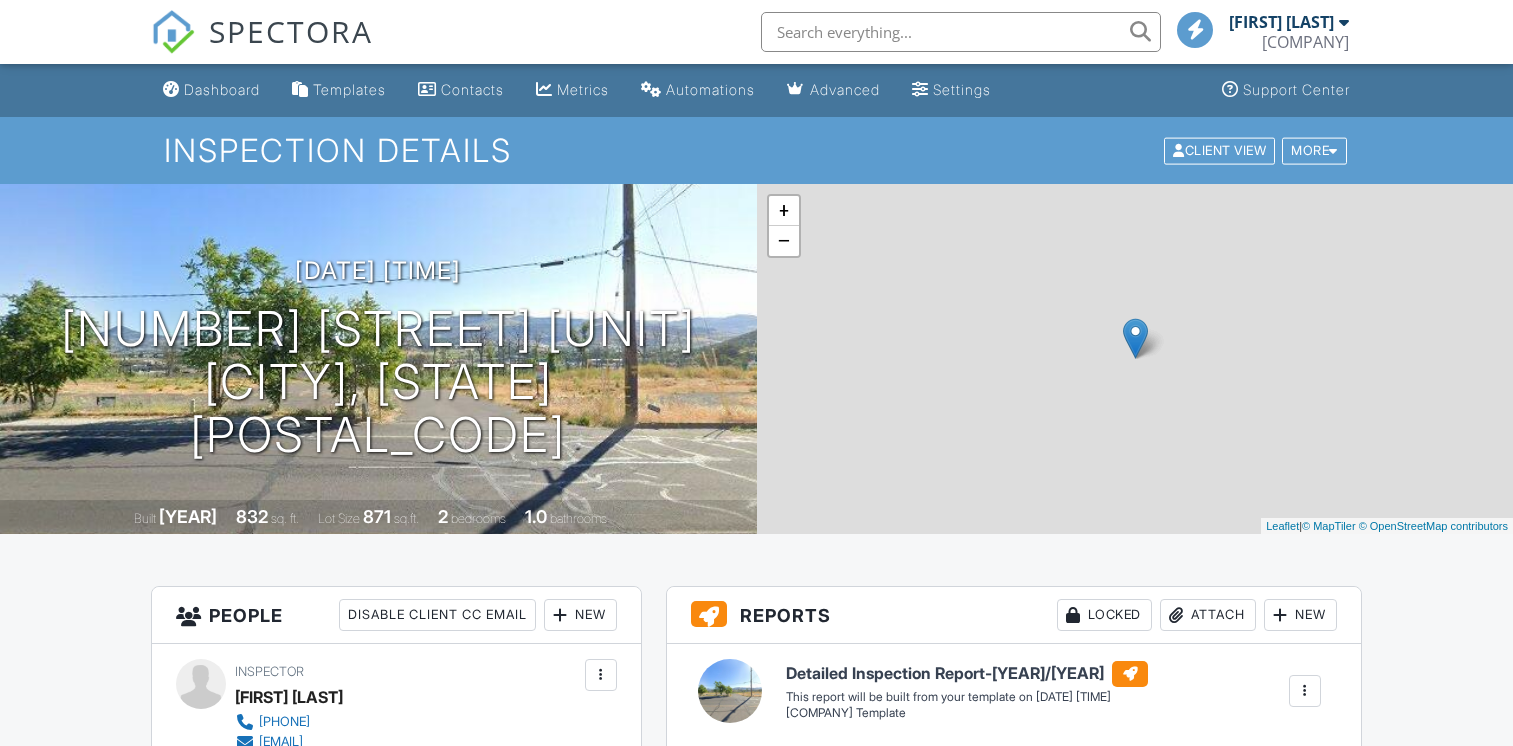 scroll, scrollTop: 0, scrollLeft: 0, axis: both 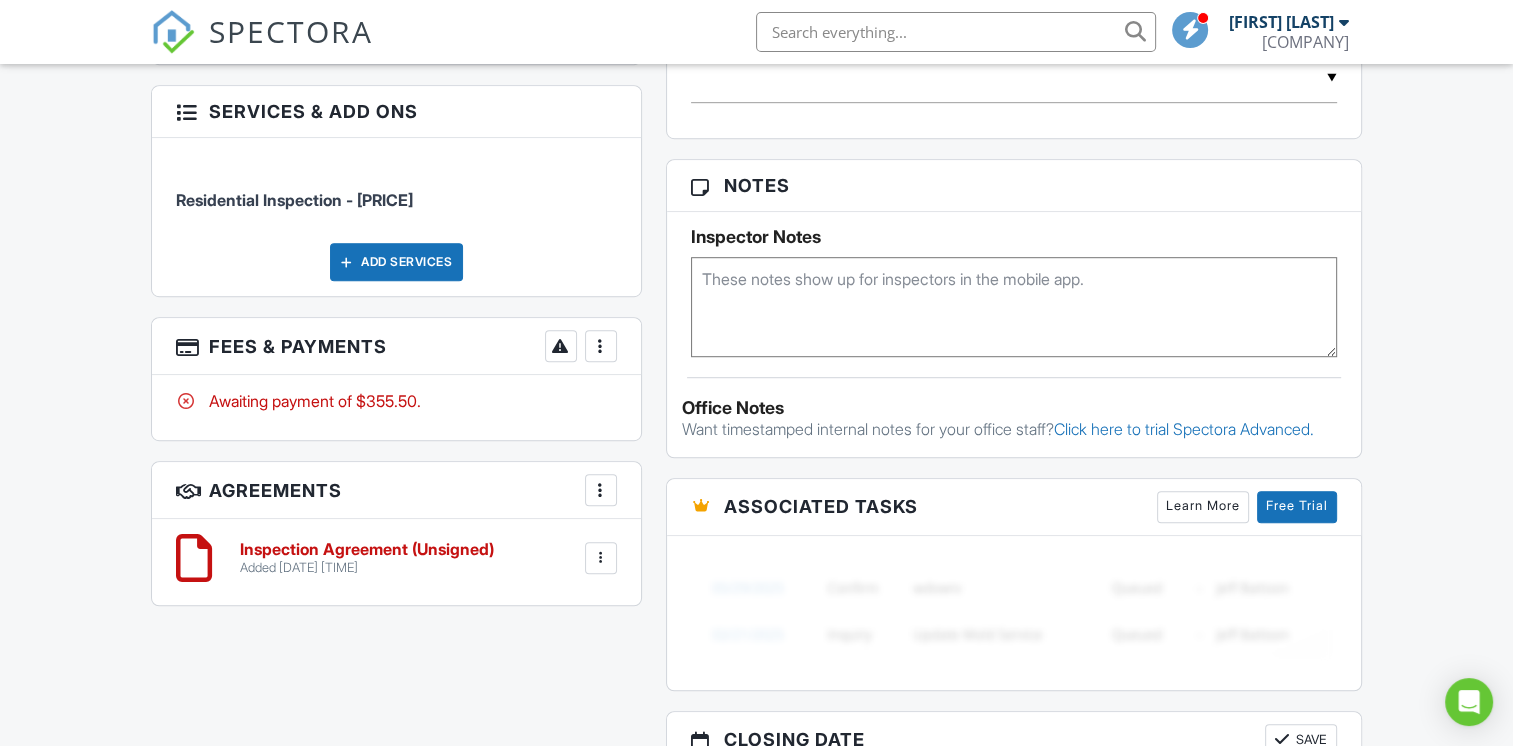 click at bounding box center [601, 346] 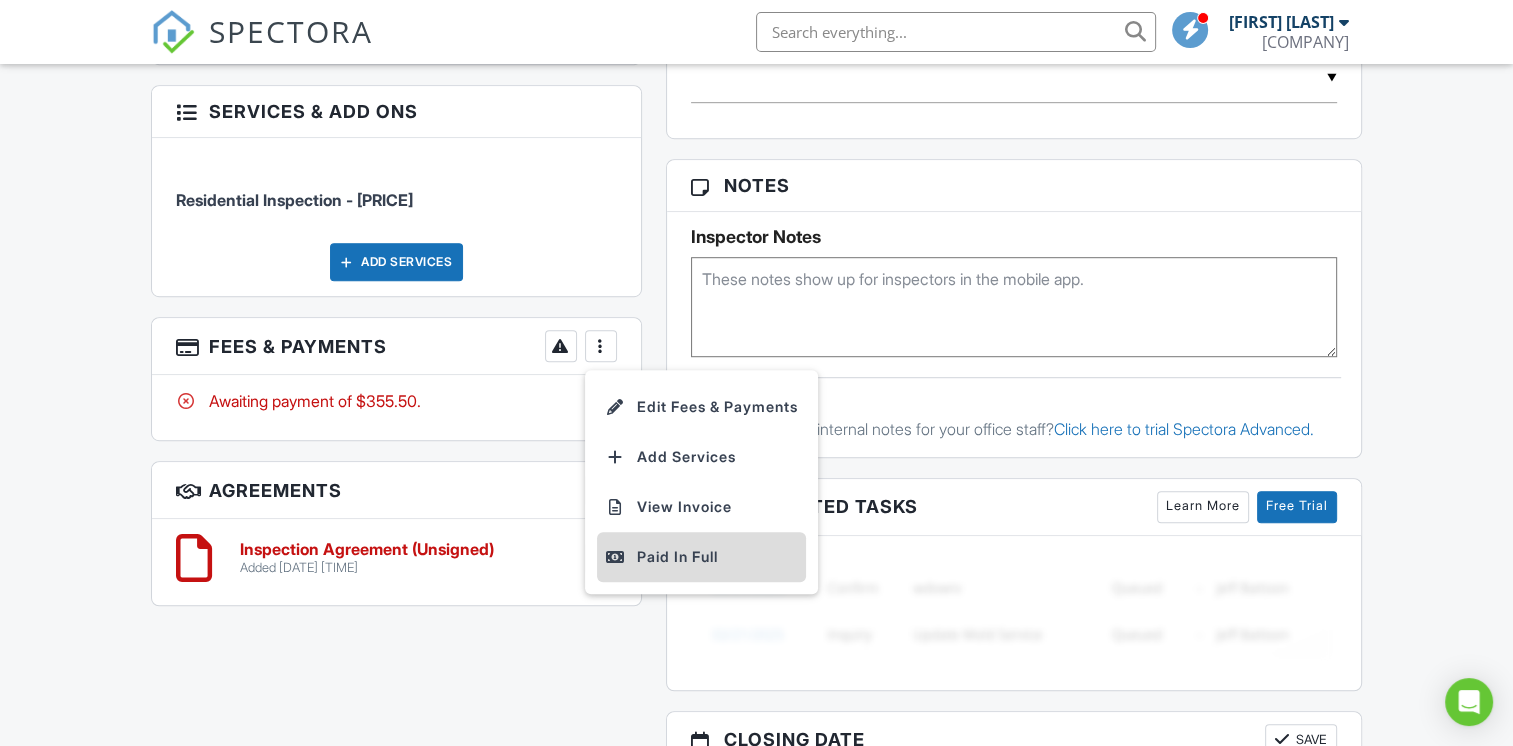 click on "Paid In Full" at bounding box center (701, 557) 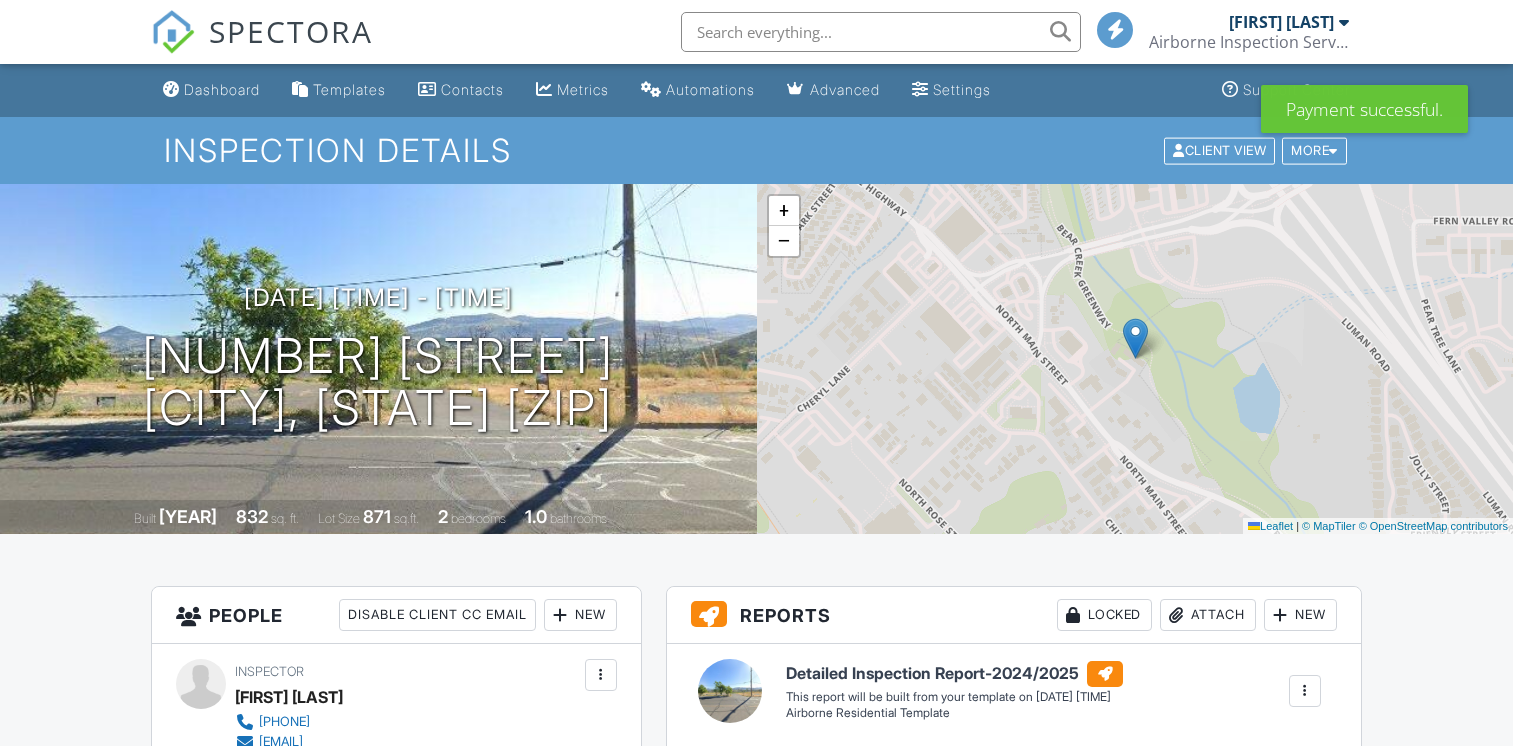 scroll, scrollTop: 0, scrollLeft: 0, axis: both 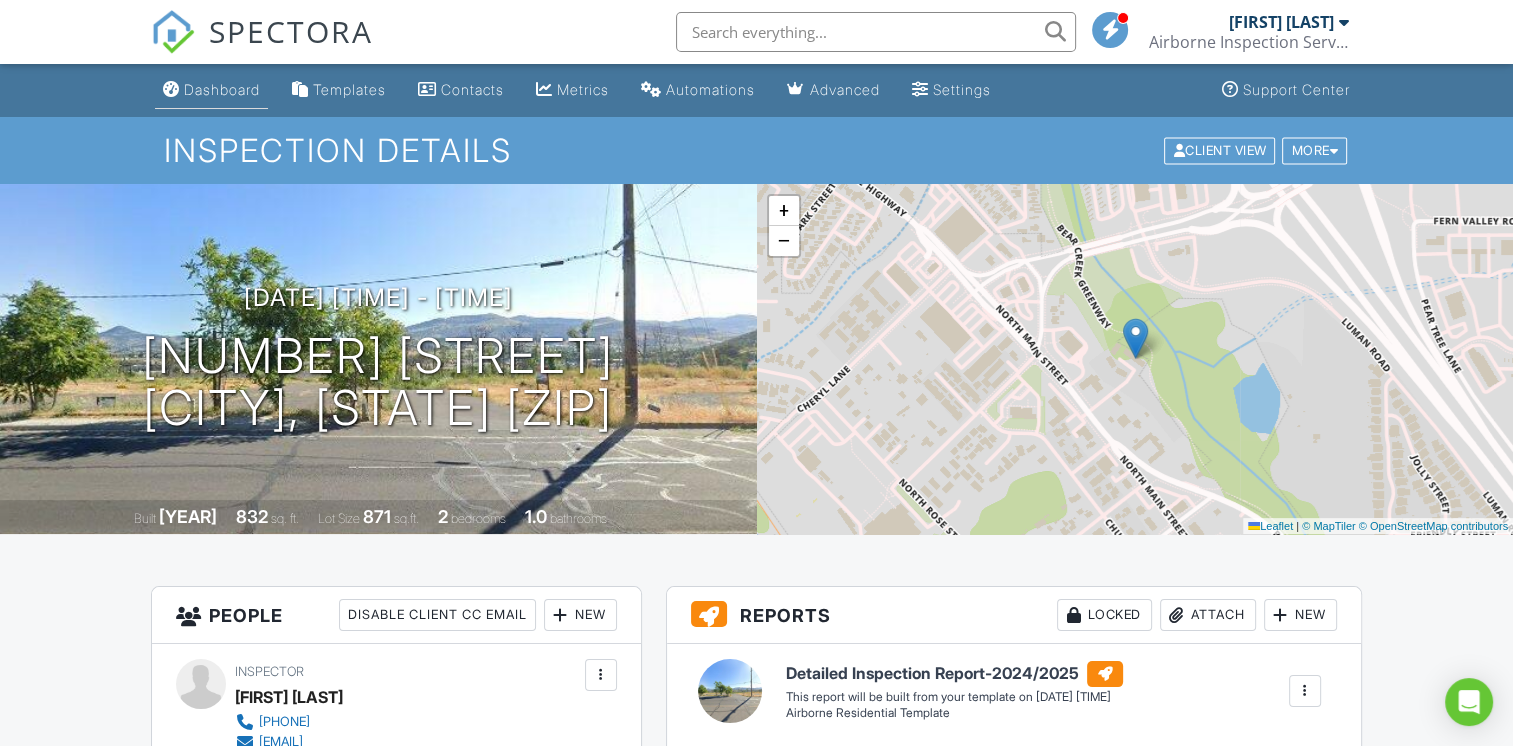 click on "Dashboard" at bounding box center (222, 89) 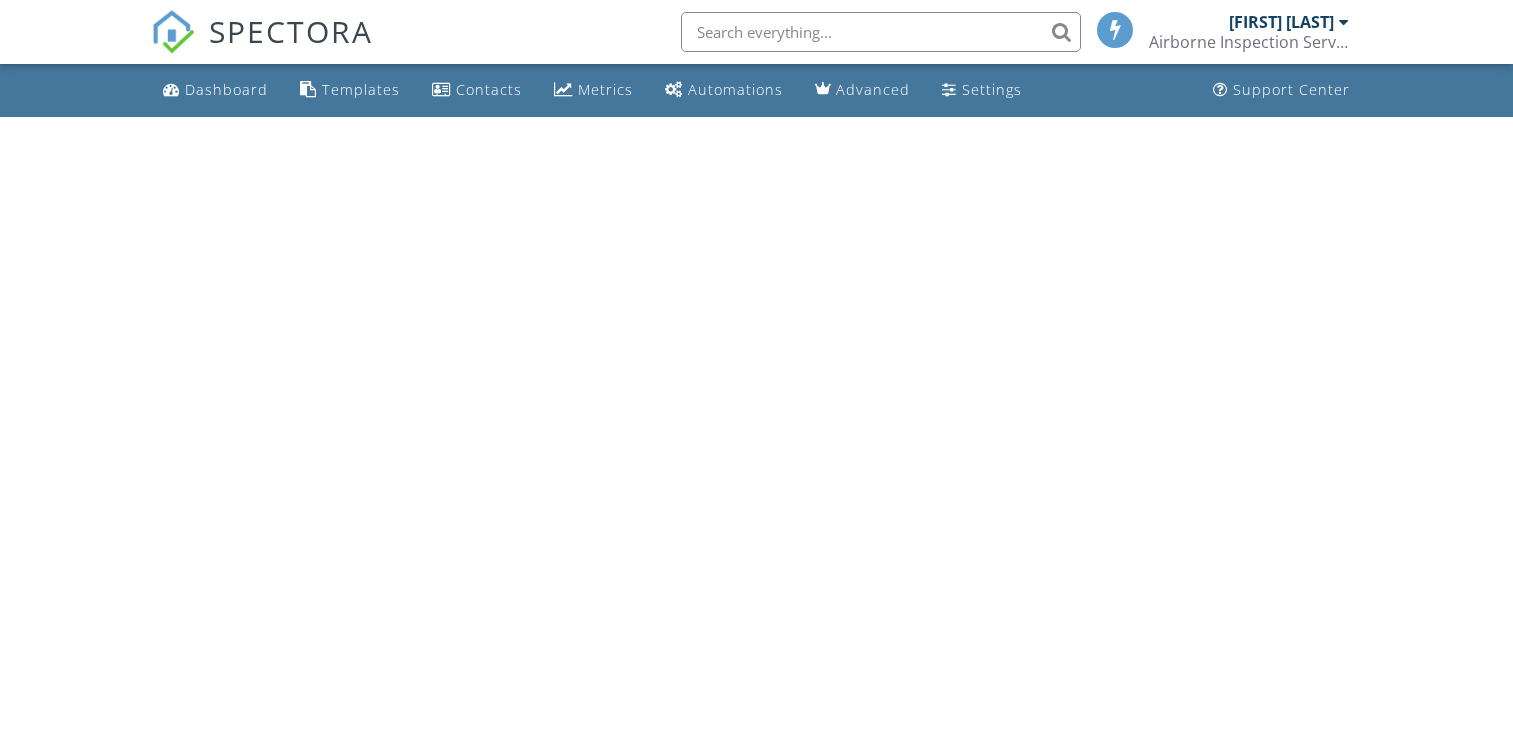 scroll, scrollTop: 0, scrollLeft: 0, axis: both 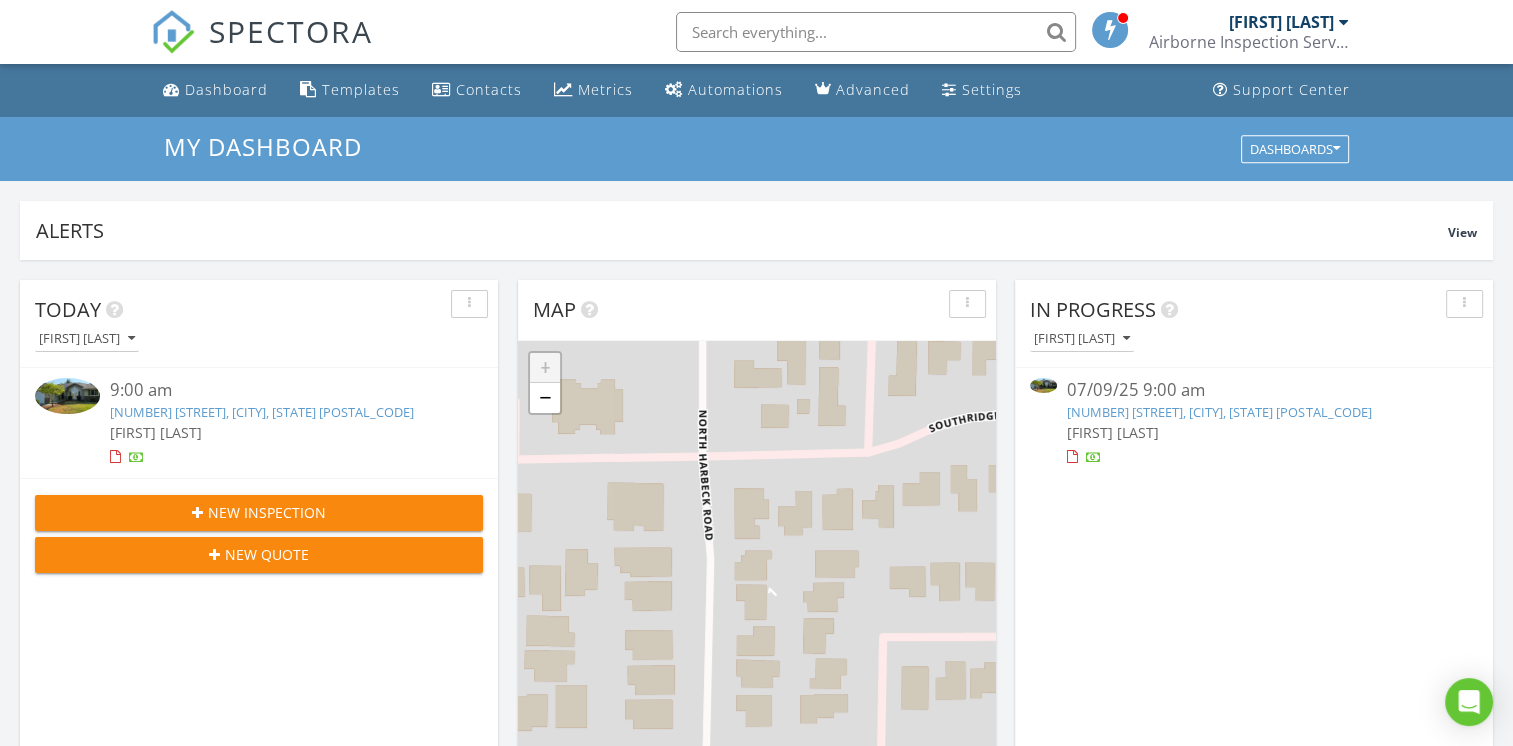 click on "[NUMBER] [STREET], [CITY], [STATE] [POSTAL_CODE]" at bounding box center [262, 412] 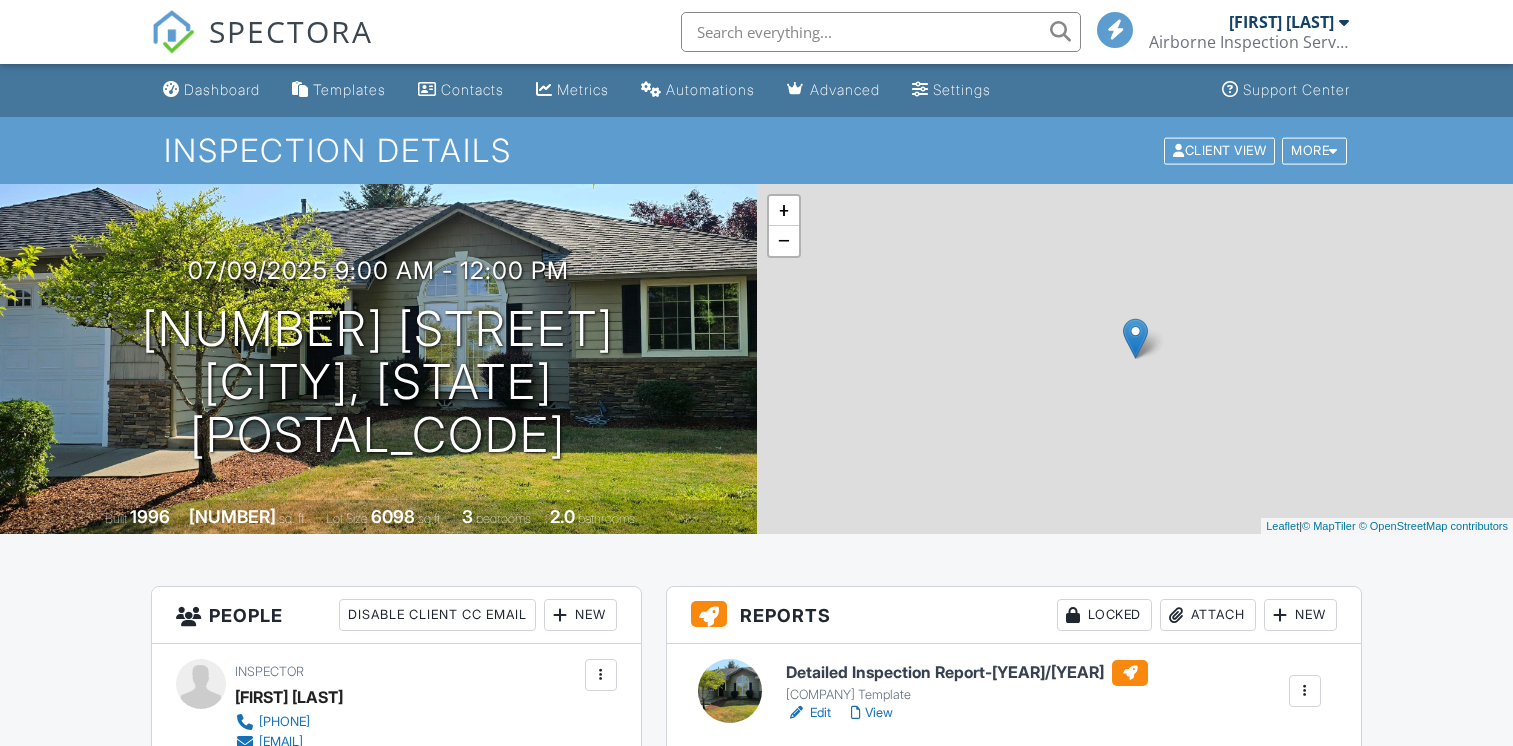 scroll, scrollTop: 0, scrollLeft: 0, axis: both 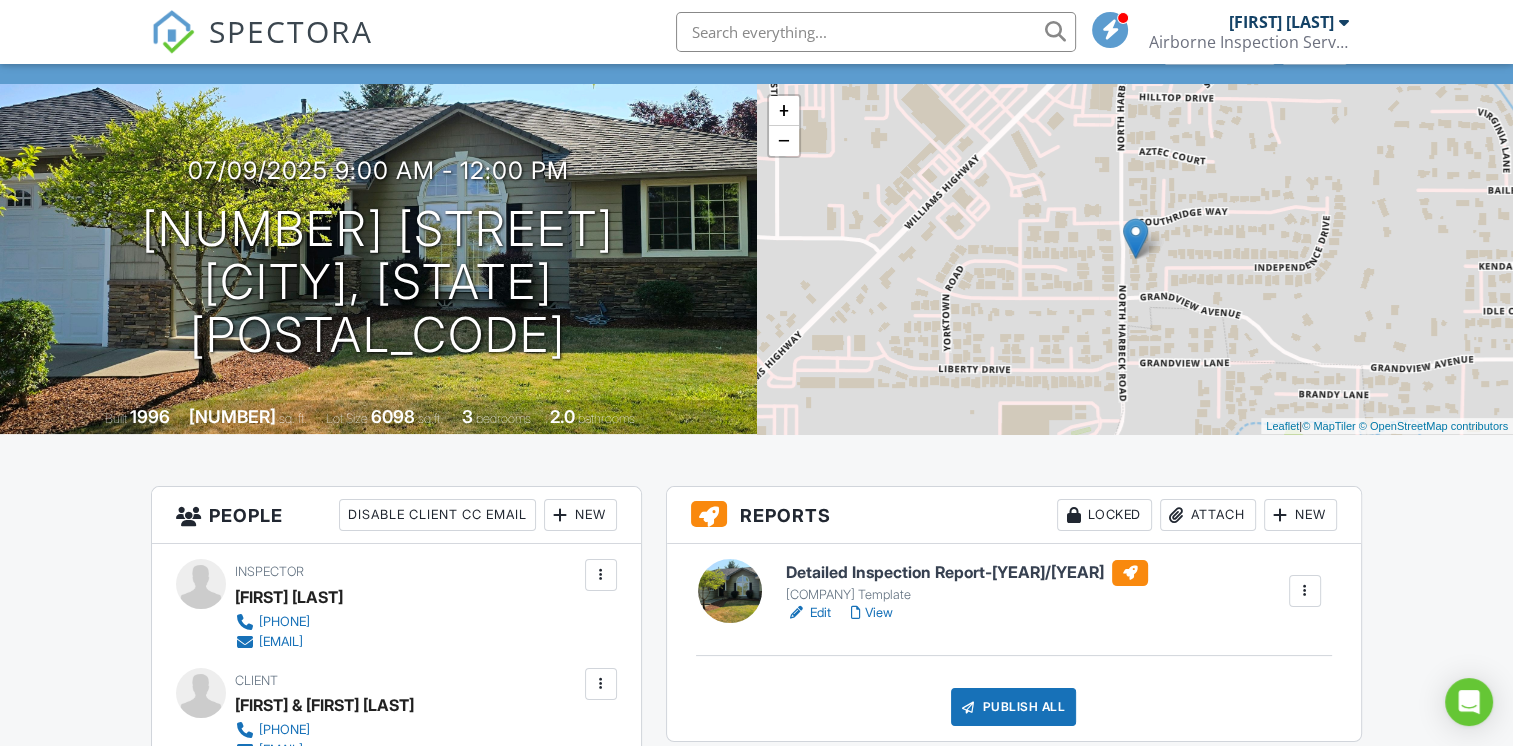 click on "Detailed Inspection Report-2024/2025" at bounding box center (967, 573) 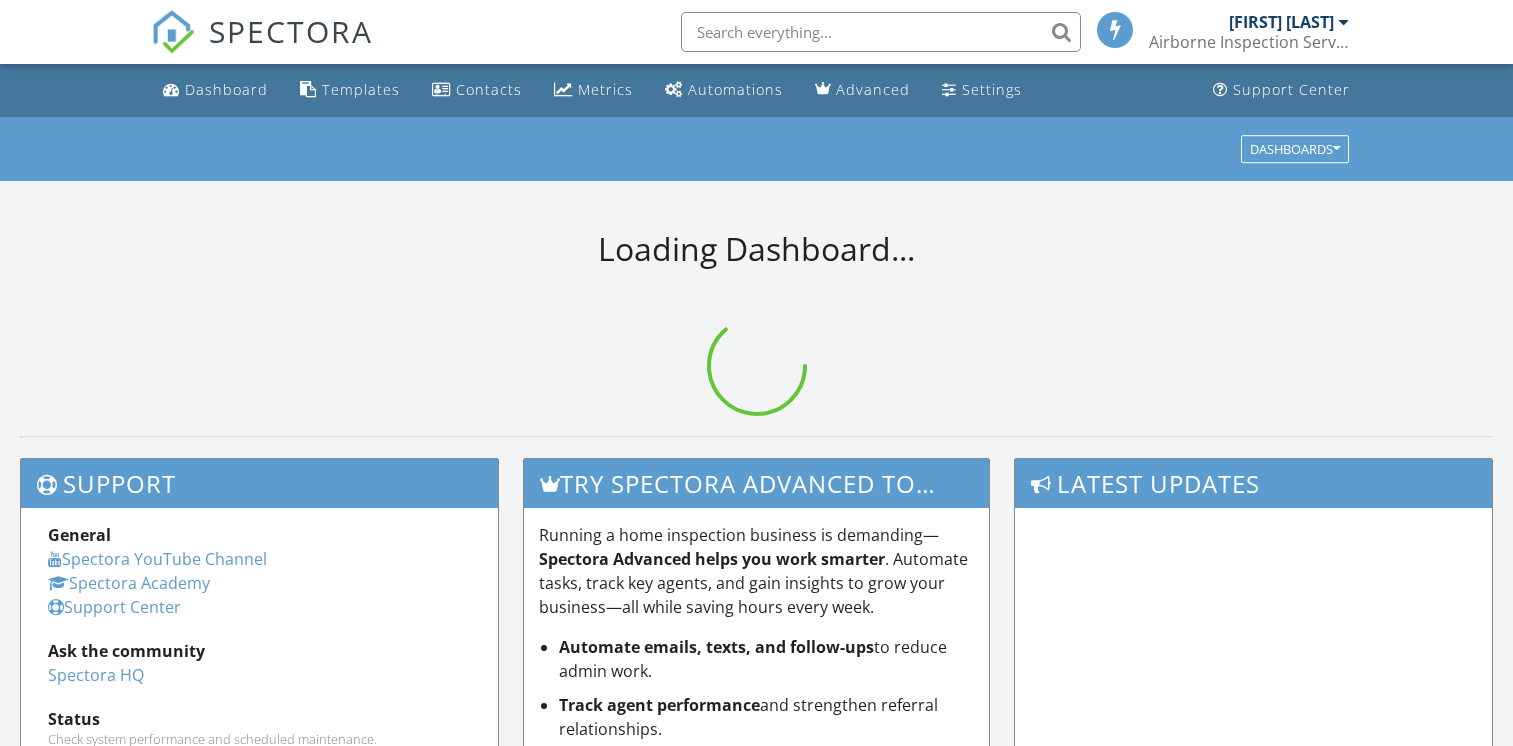 scroll, scrollTop: 0, scrollLeft: 0, axis: both 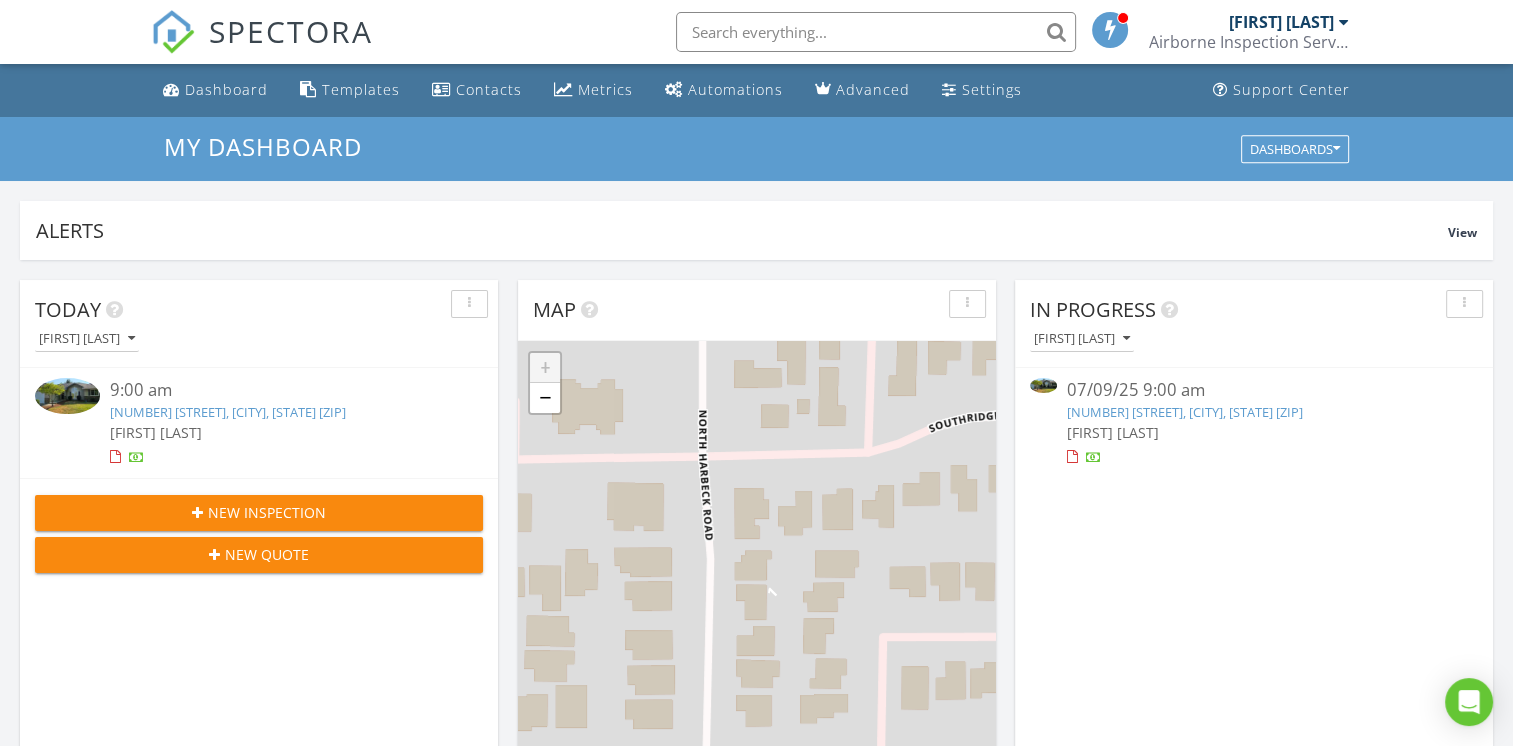 click on "[NUMBER] [STREET], [CITY], [STATE] [ZIP]" at bounding box center [228, 412] 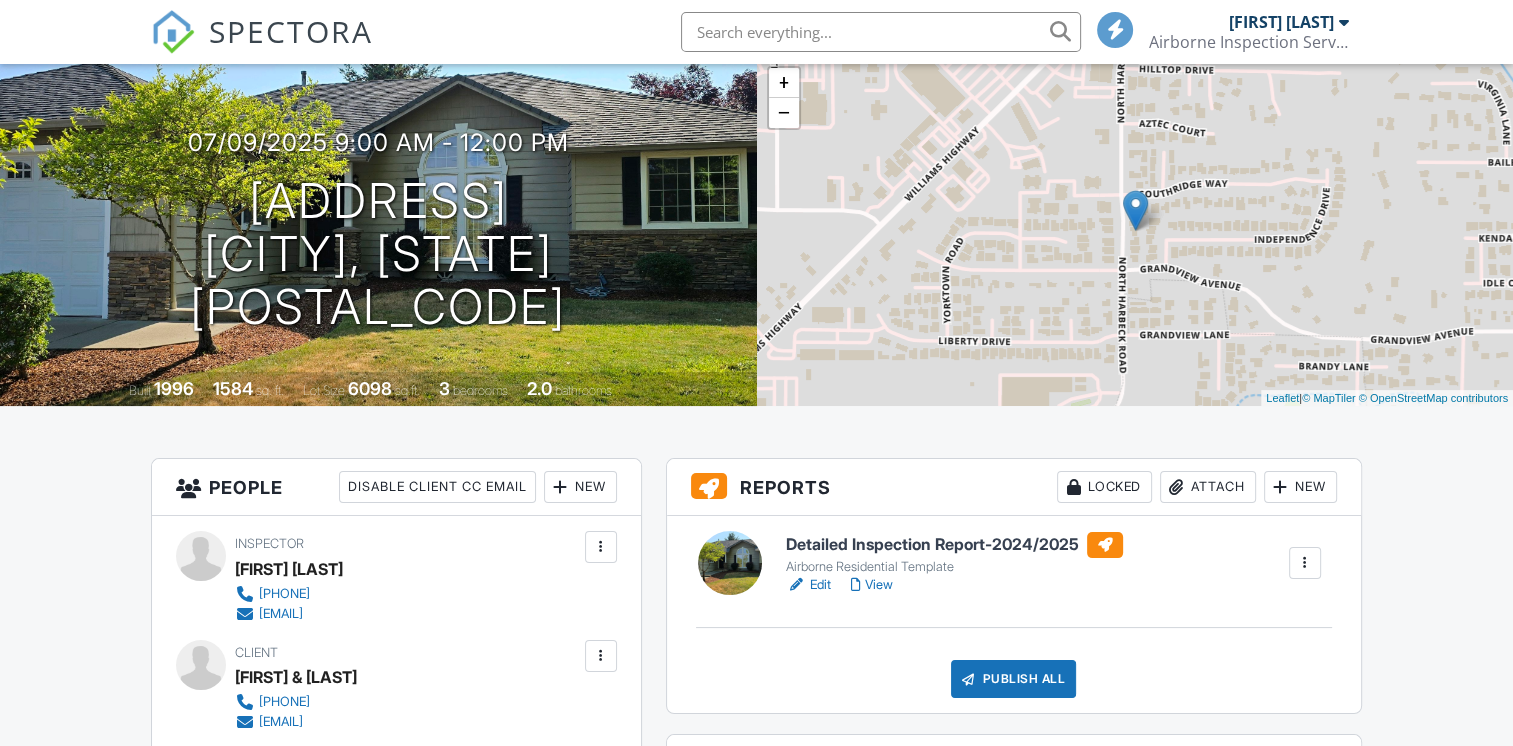 scroll, scrollTop: 200, scrollLeft: 0, axis: vertical 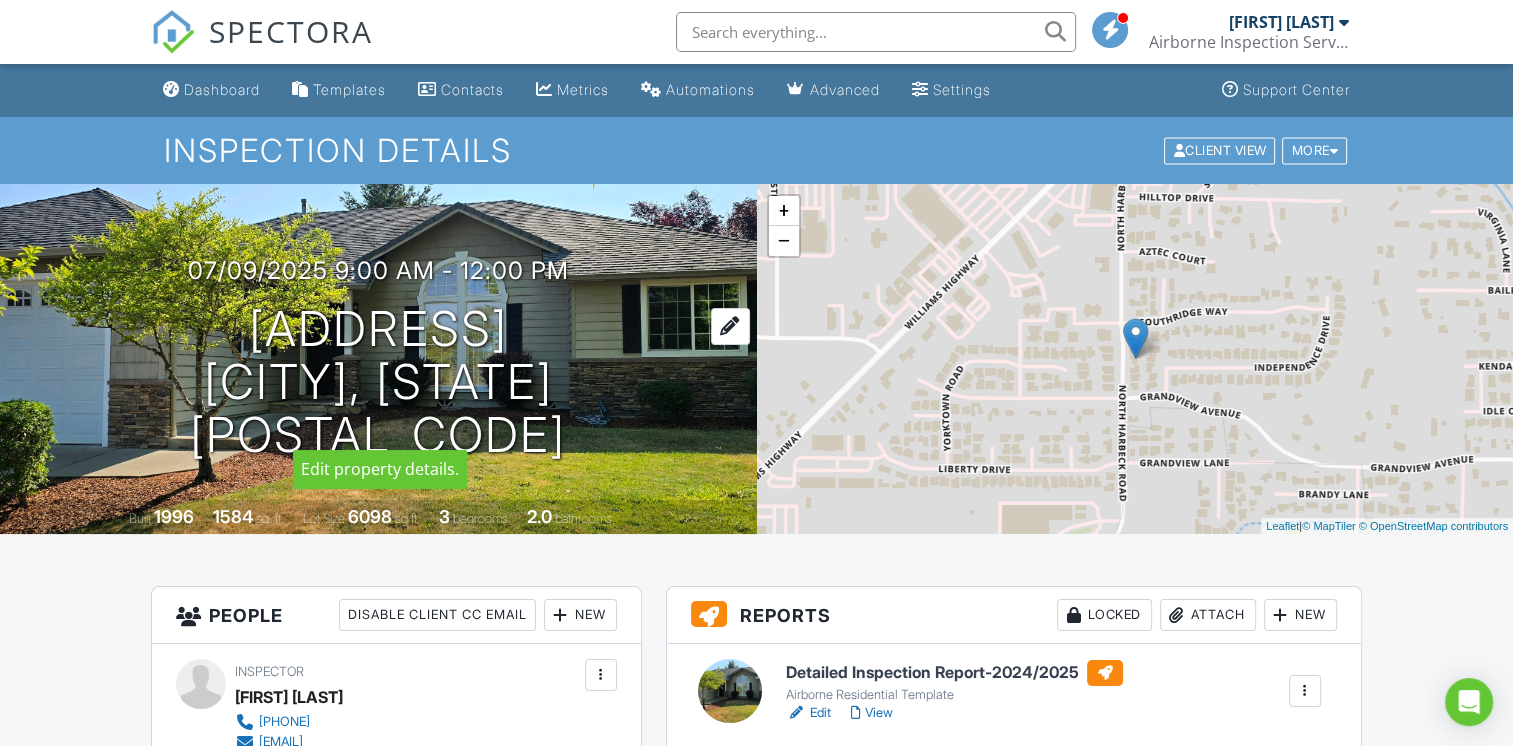 click on "[ADDRESS]
[CITY], [STATE] [POSTAL_CODE]" at bounding box center [378, 382] 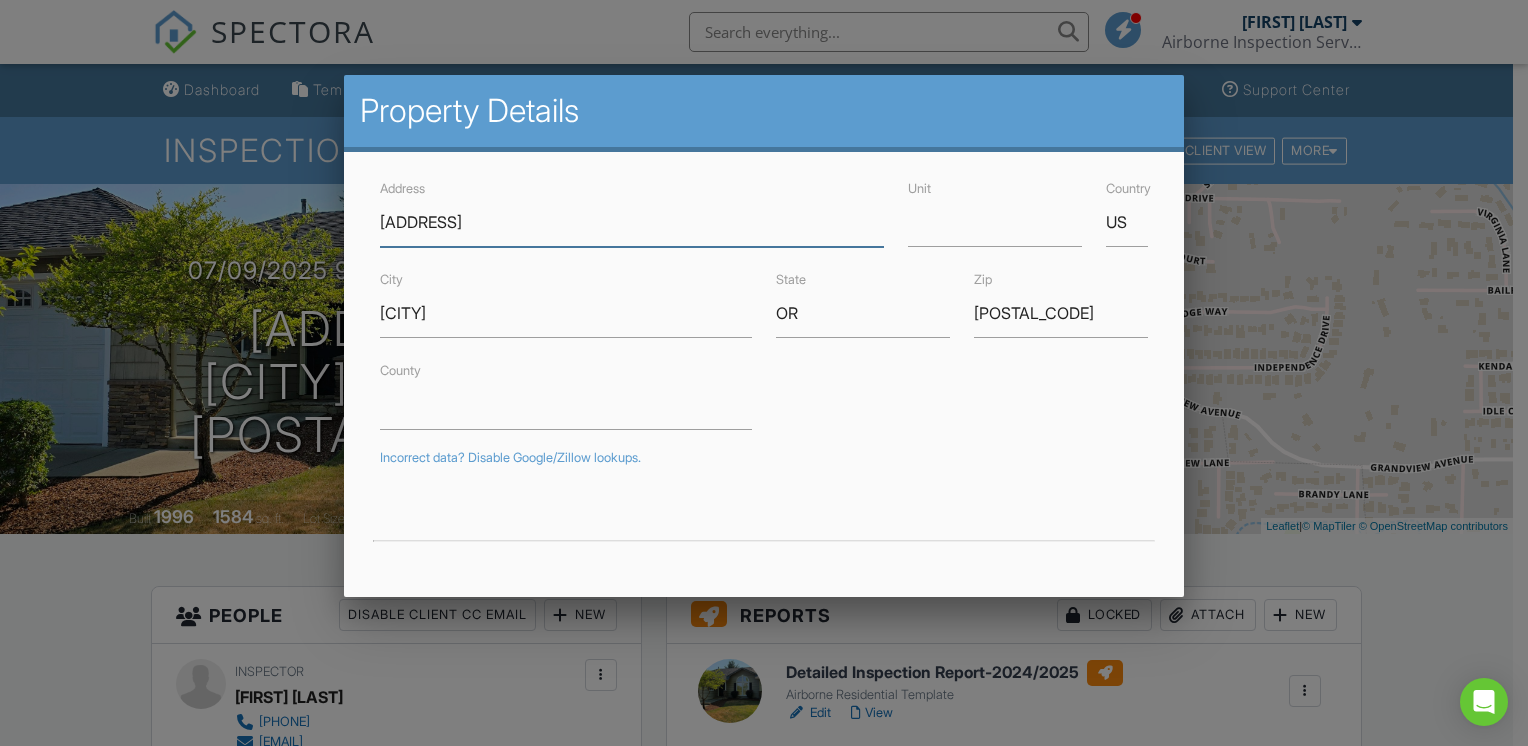 click on "[ADDRESS]" at bounding box center (632, 222) 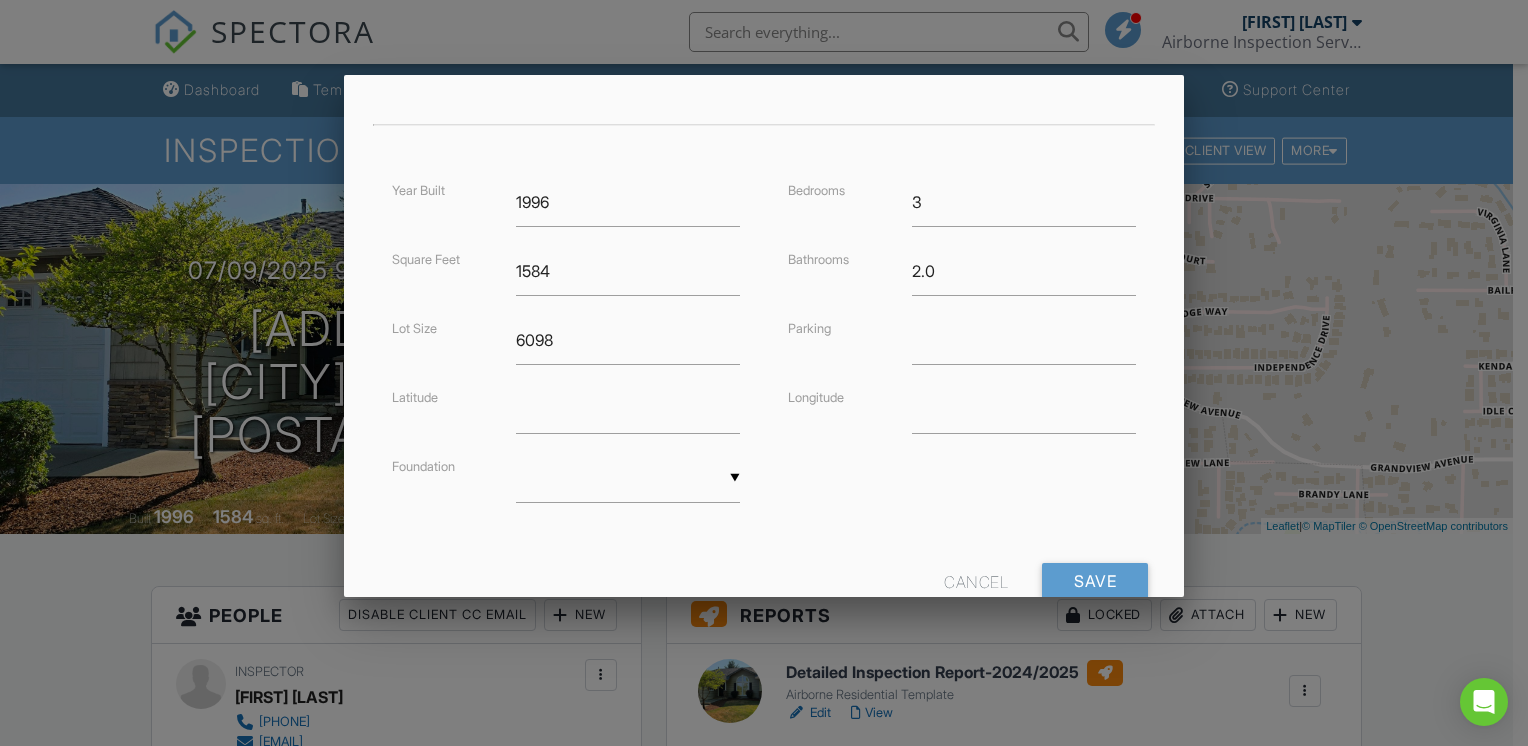 scroll, scrollTop: 475, scrollLeft: 0, axis: vertical 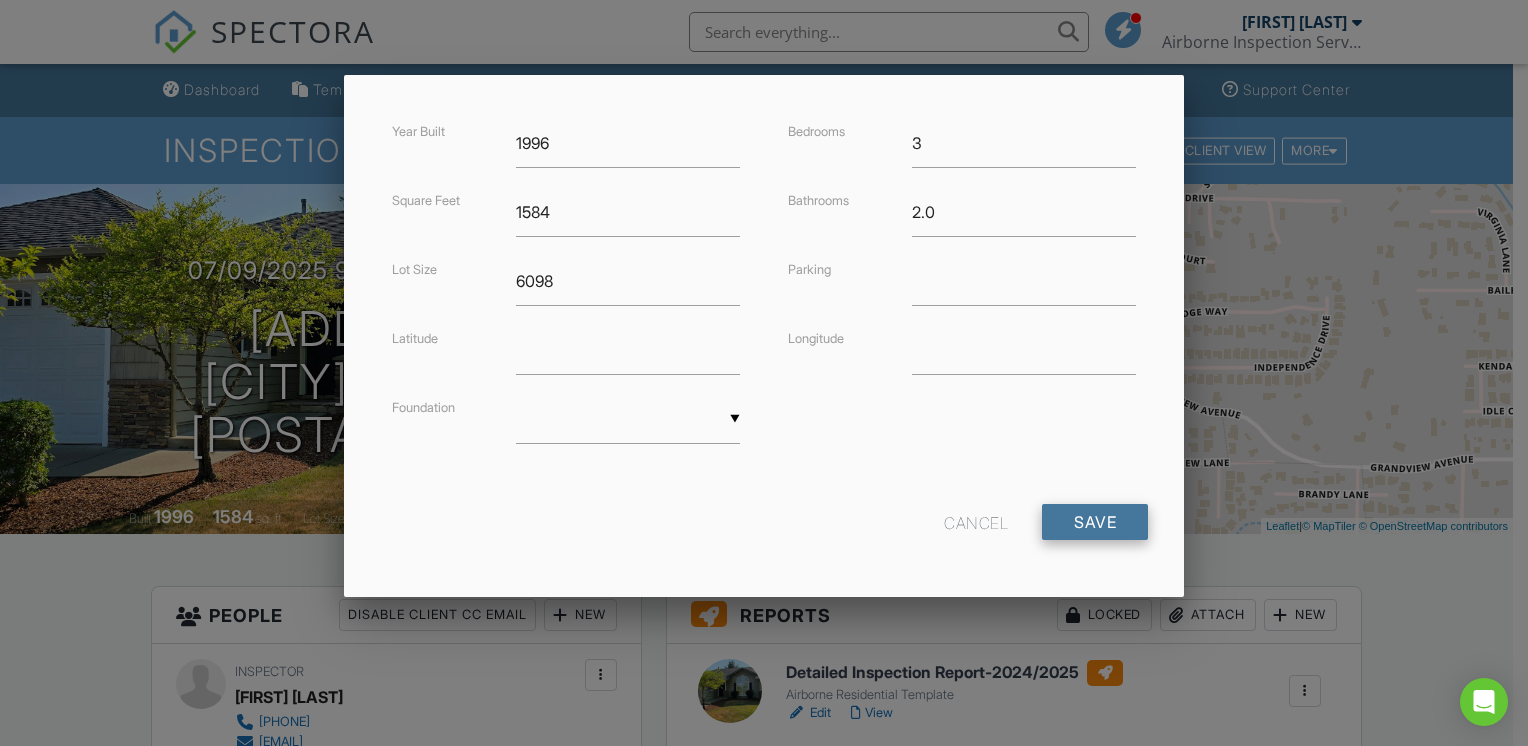 type on "[ADDRESS]" 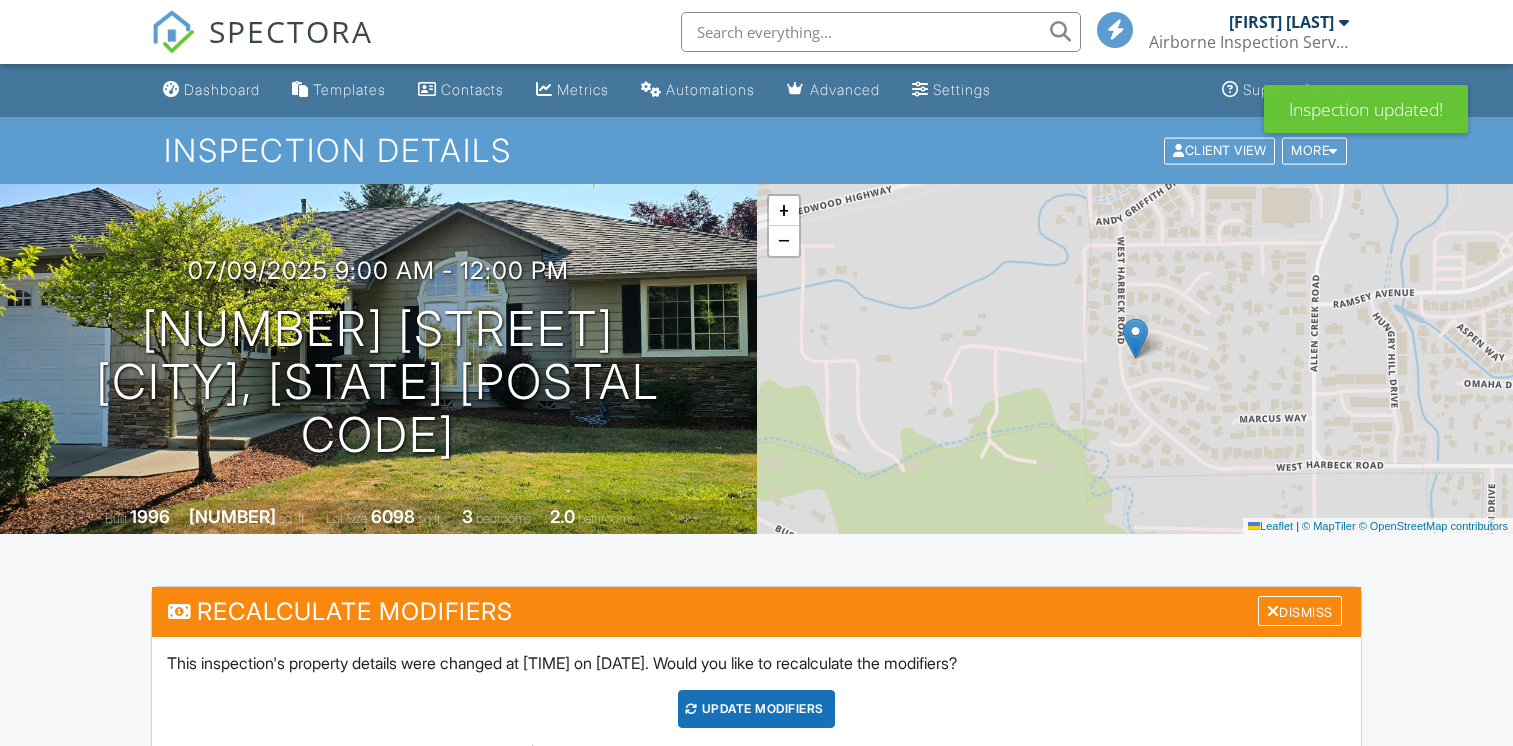 scroll, scrollTop: 0, scrollLeft: 0, axis: both 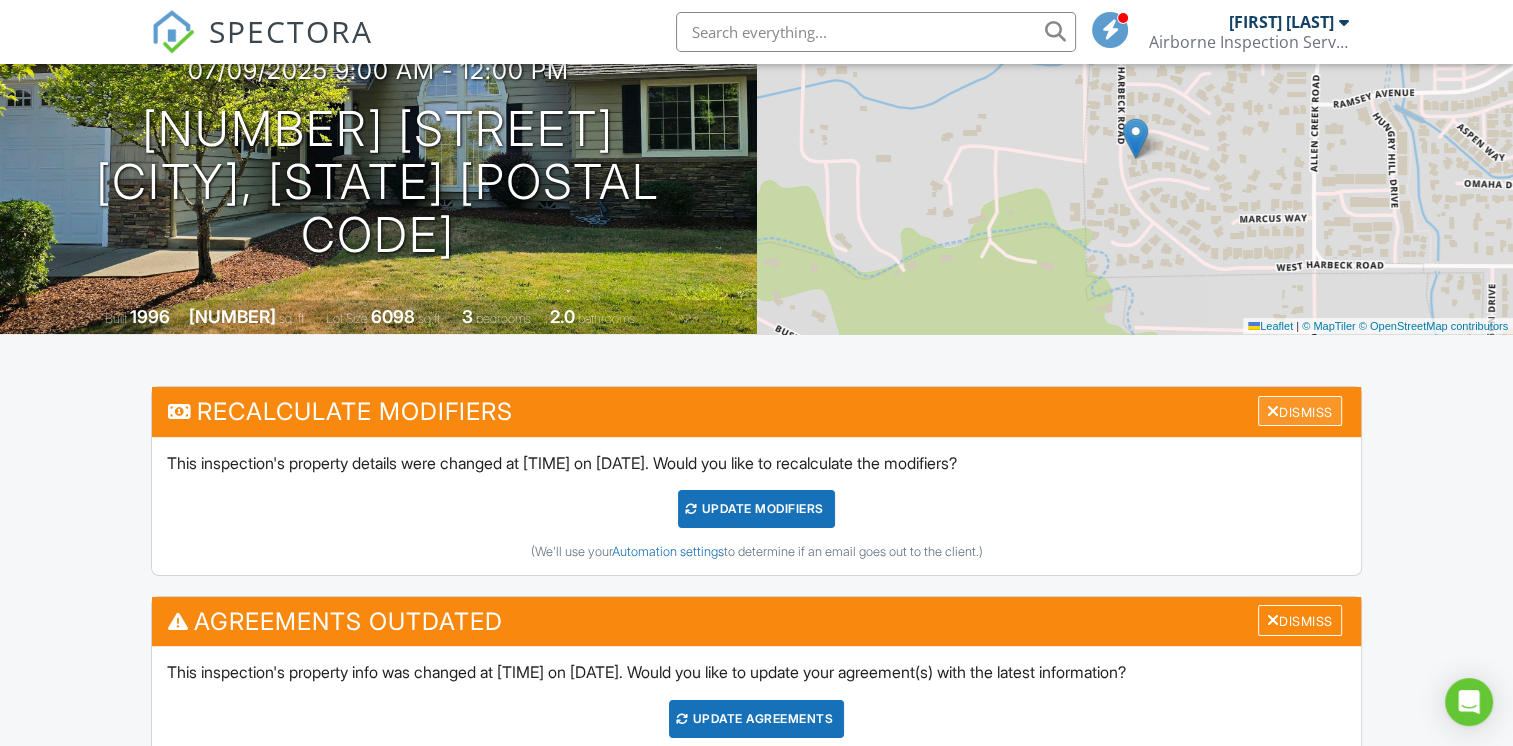click at bounding box center [1273, 411] 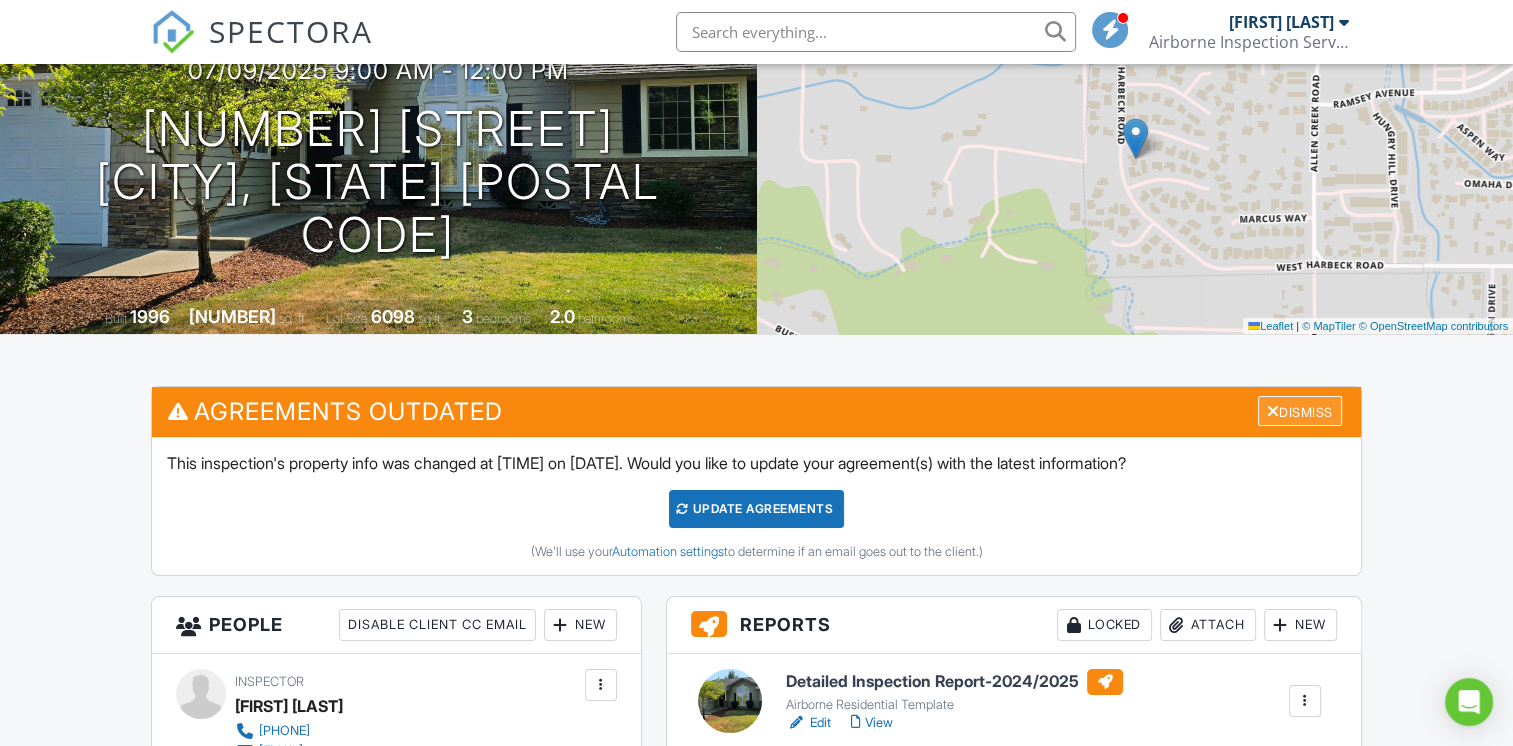 click on "Dismiss" at bounding box center [1300, 411] 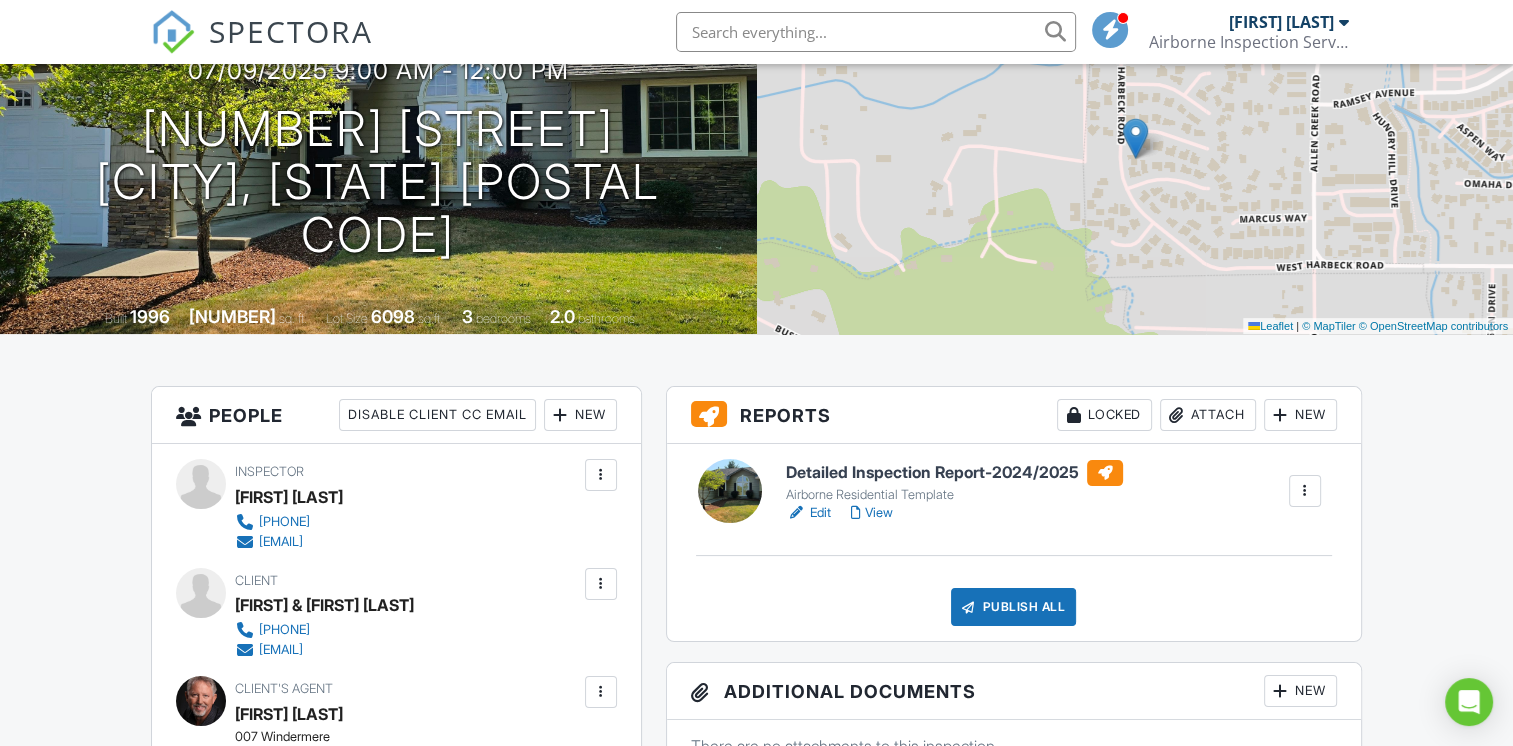 click on "Detailed Inspection Report-2024/2025" at bounding box center (954, 473) 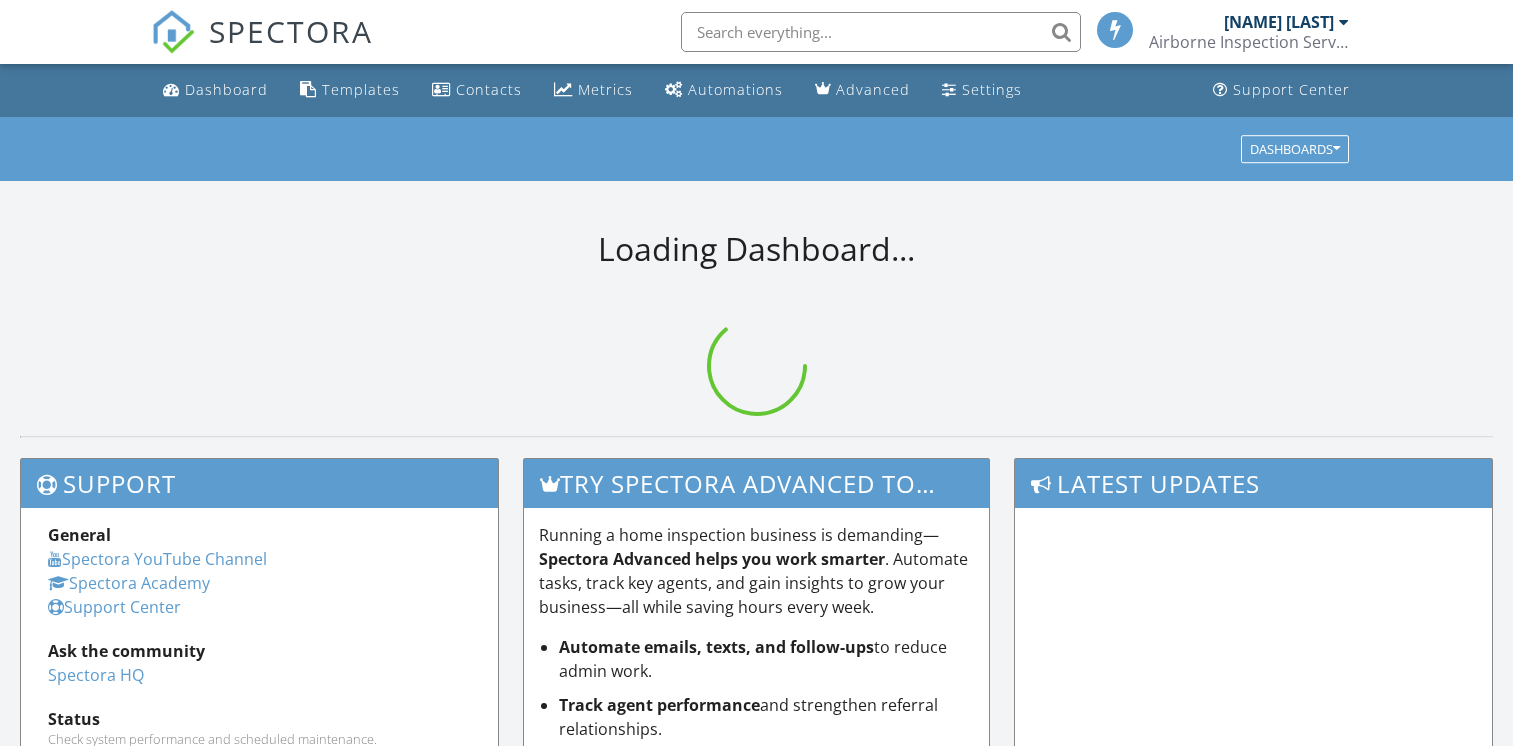scroll, scrollTop: 0, scrollLeft: 0, axis: both 